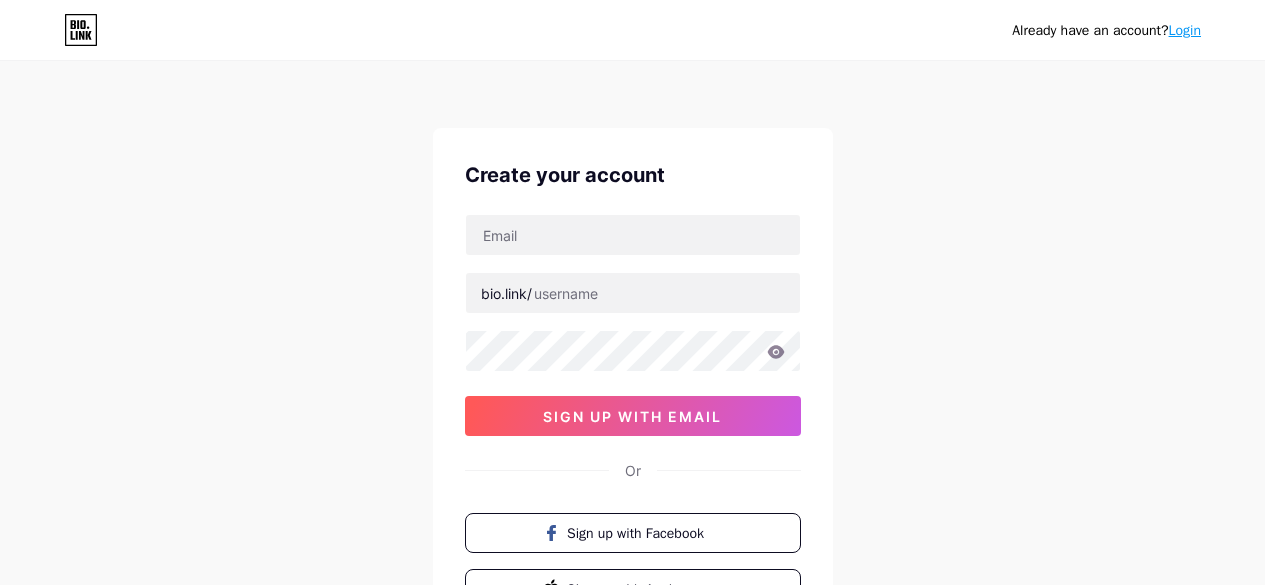 scroll, scrollTop: 0, scrollLeft: 0, axis: both 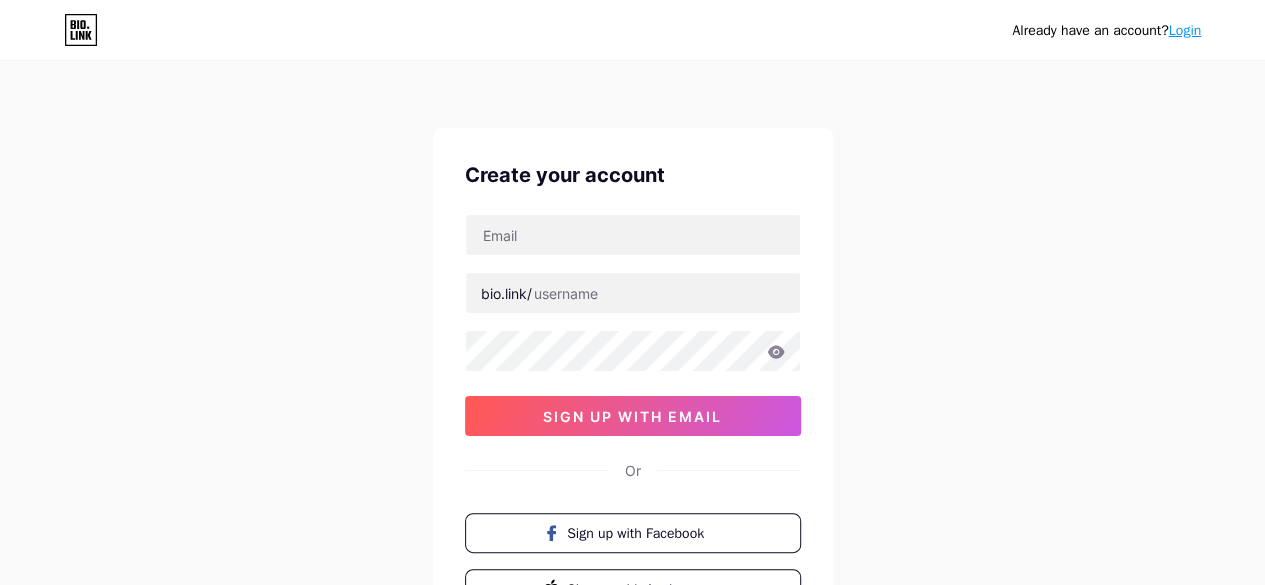type on "healthallaround1908@gmail.com" 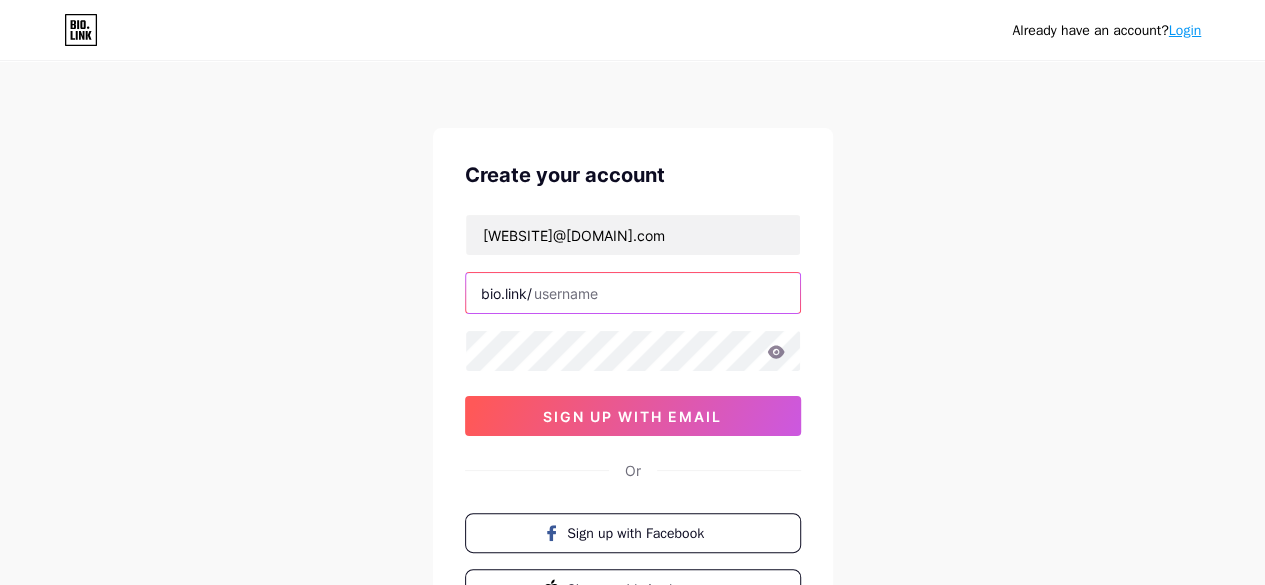 click at bounding box center [633, 293] 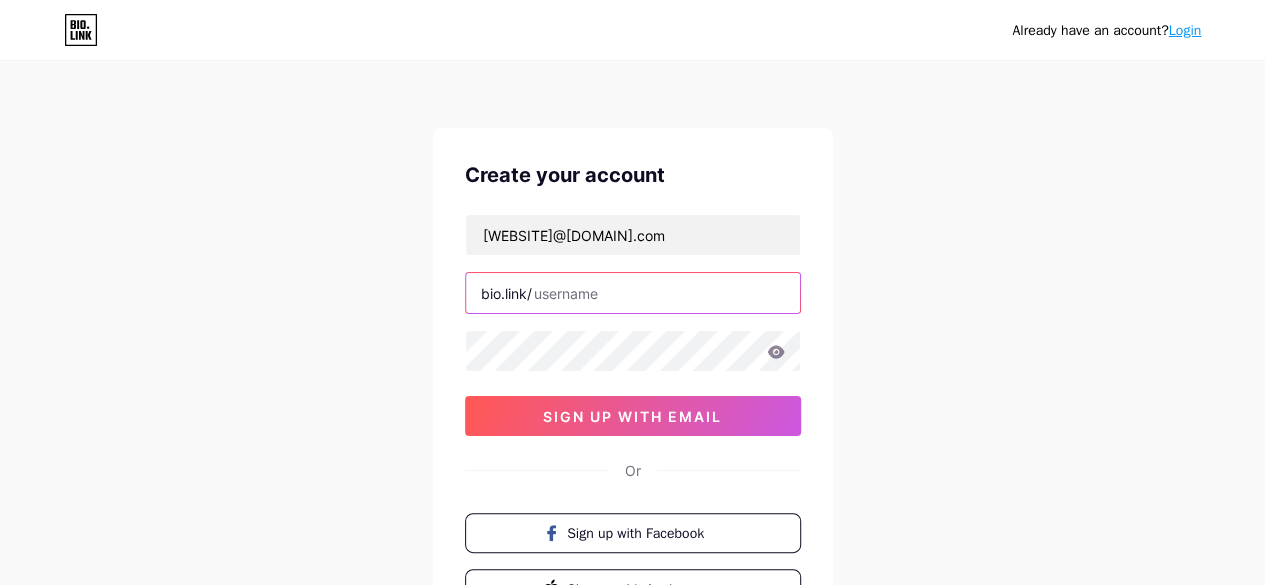paste on "healthallaround" 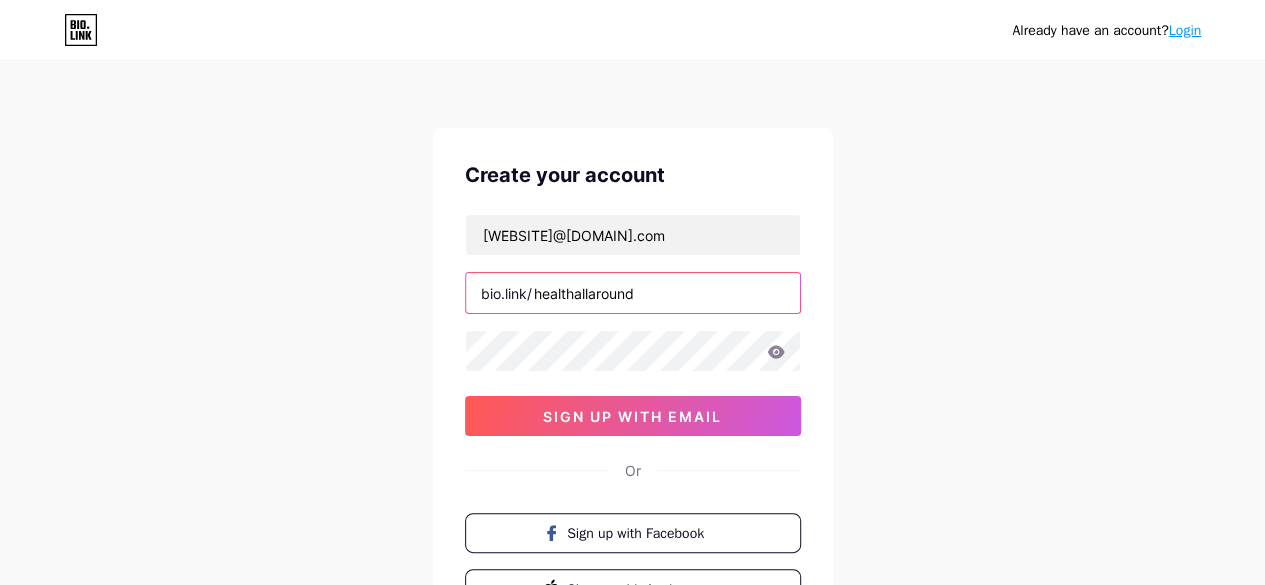type on "healthallaround" 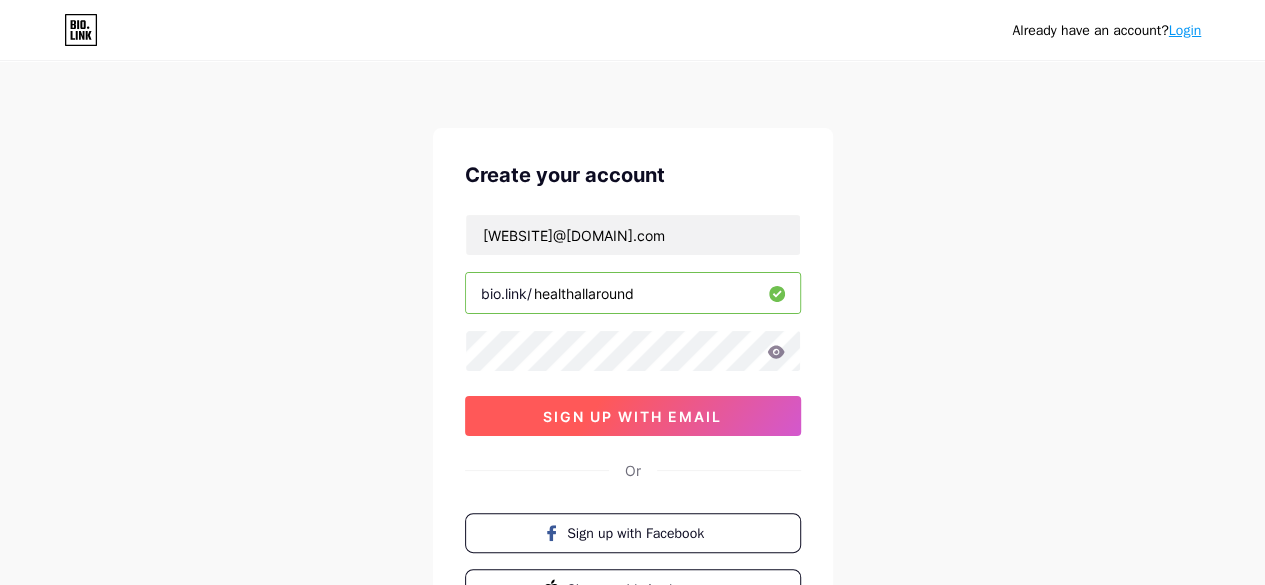 click on "sign up with email" at bounding box center (632, 416) 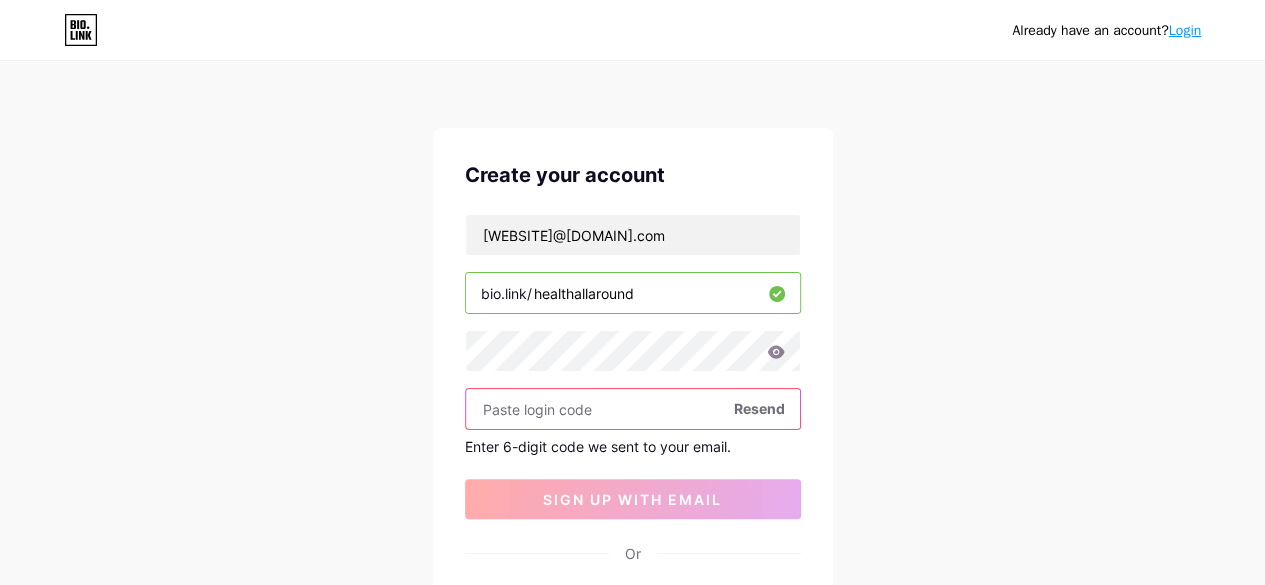 click at bounding box center [633, 409] 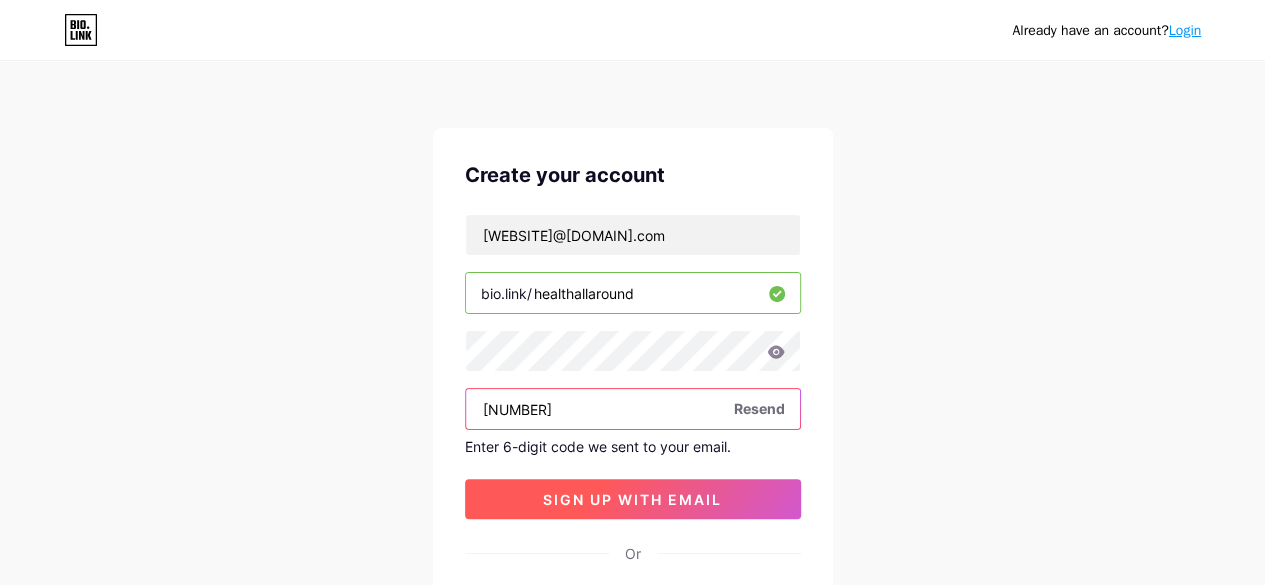 type on "616762" 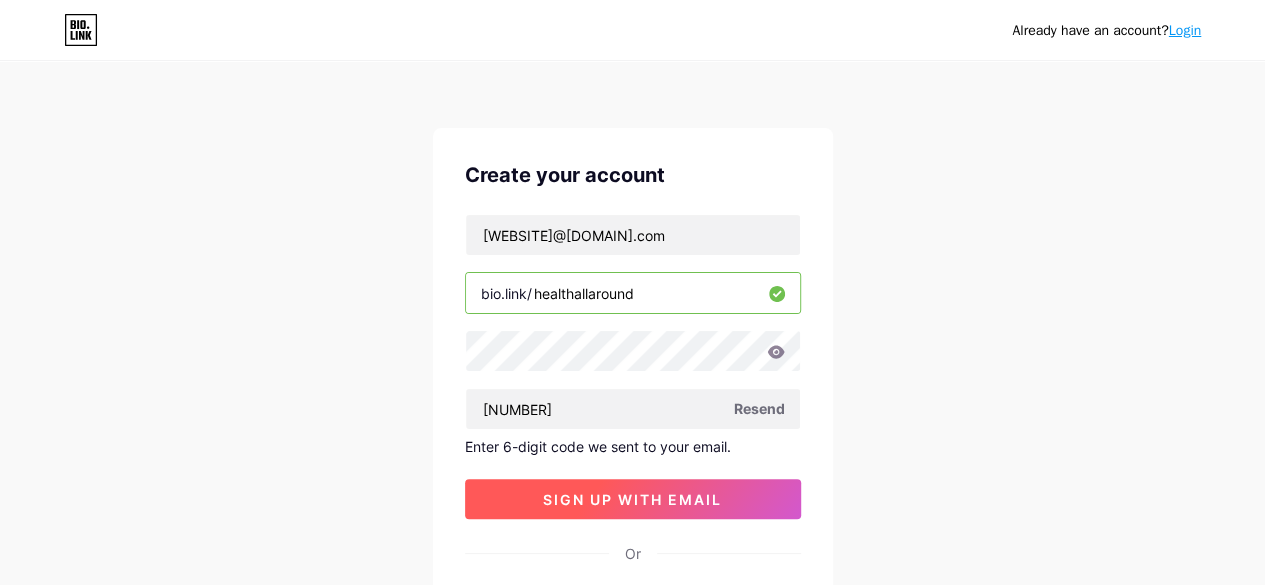 click on "sign up with email" at bounding box center [632, 499] 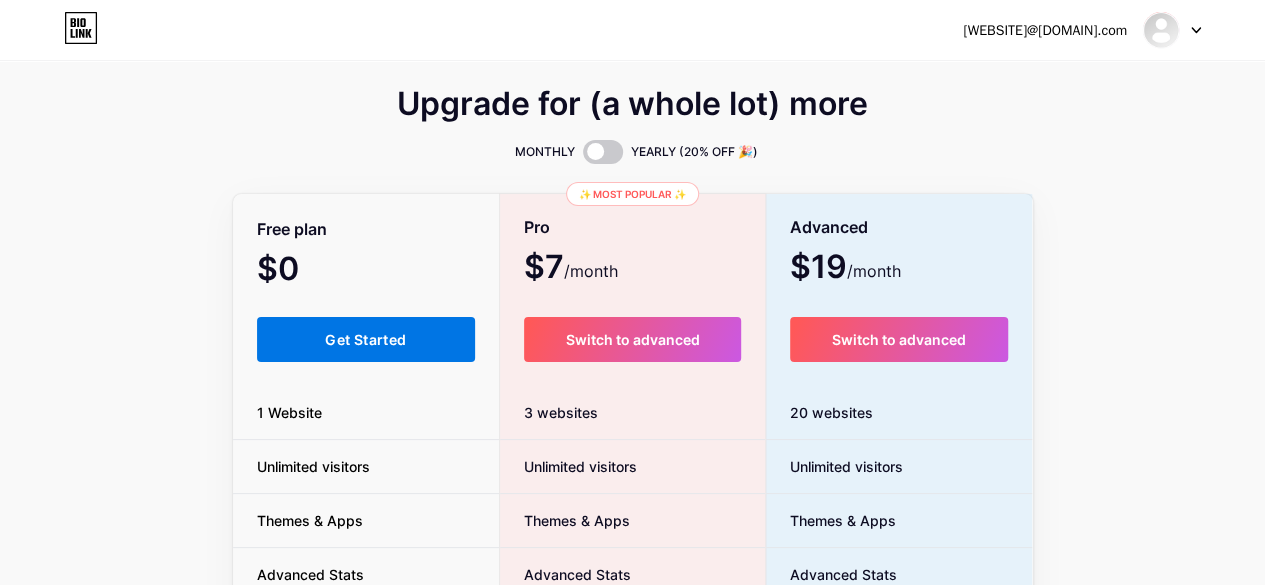 click on "Get Started" at bounding box center [365, 339] 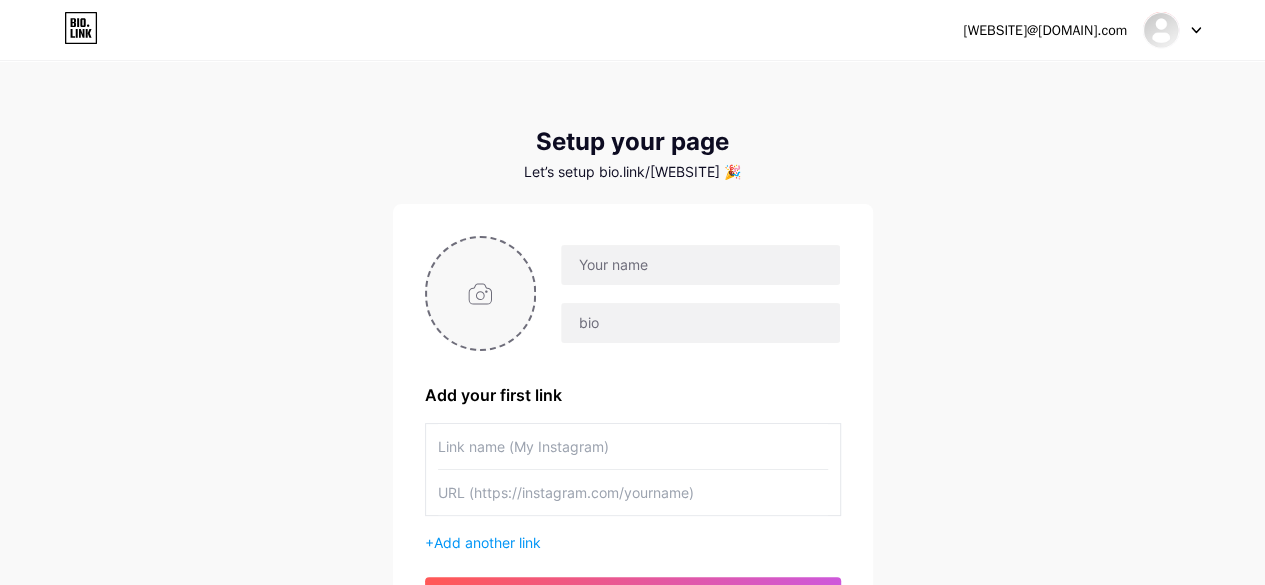 click at bounding box center (481, 293) 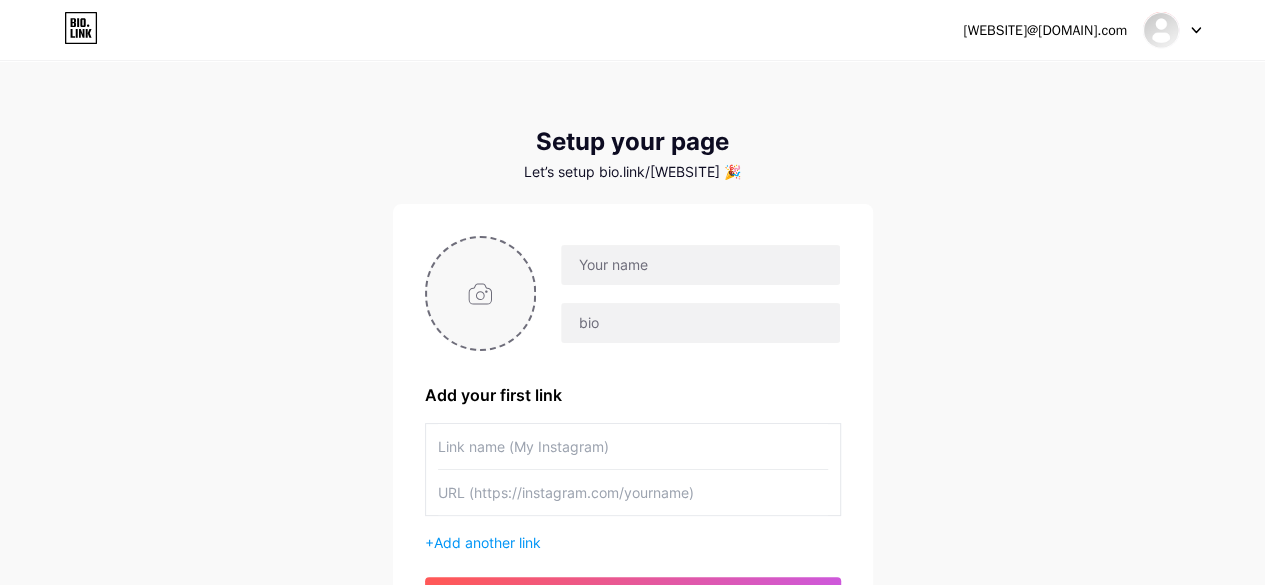 type on "C:\fakepath\health all around.jpg" 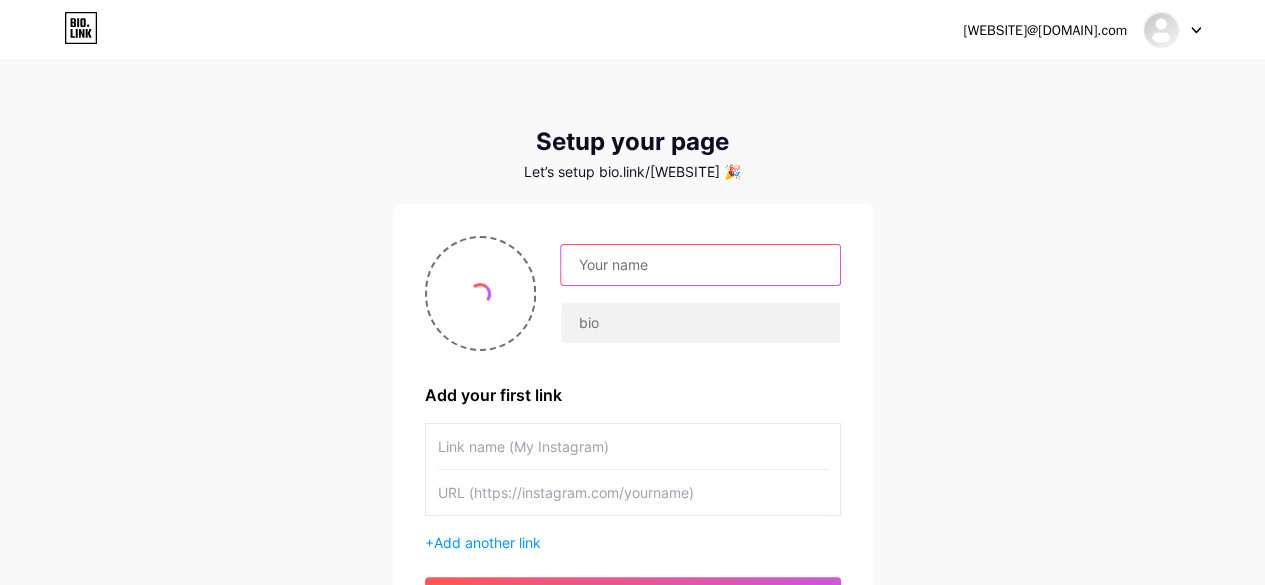click at bounding box center [700, 265] 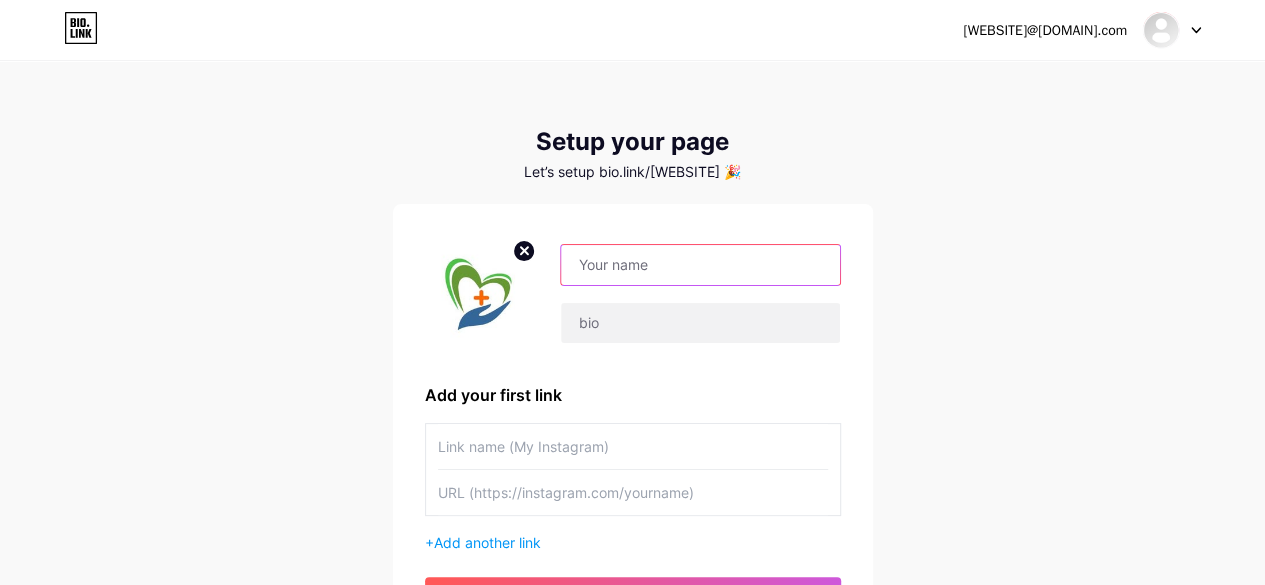 paste on "Health All Around" 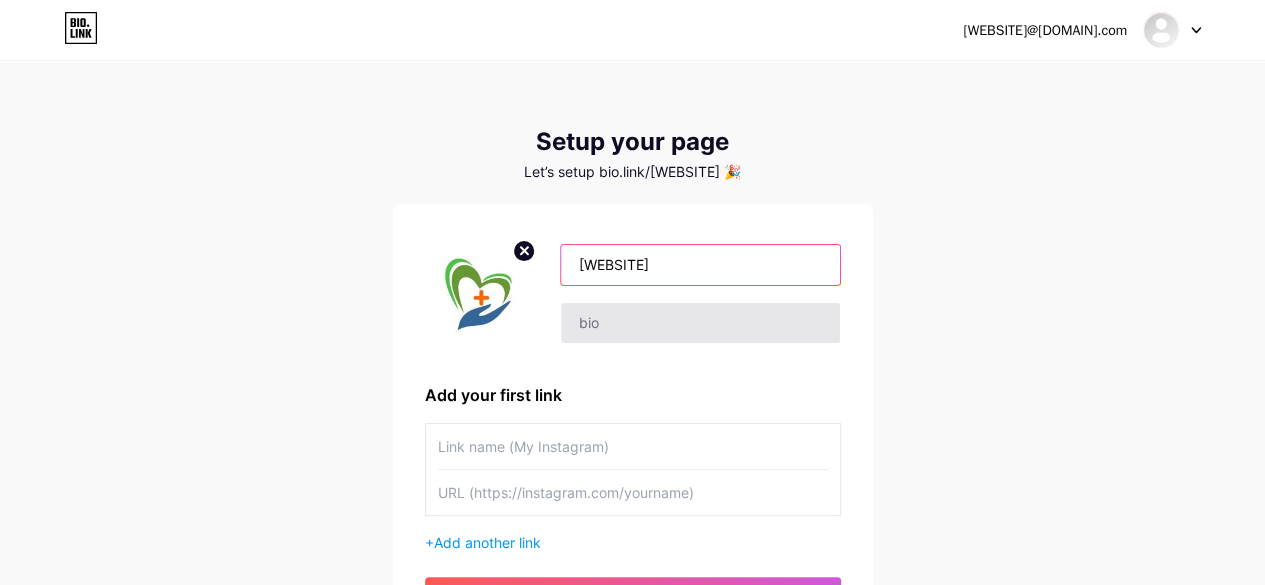 type on "Health All Around" 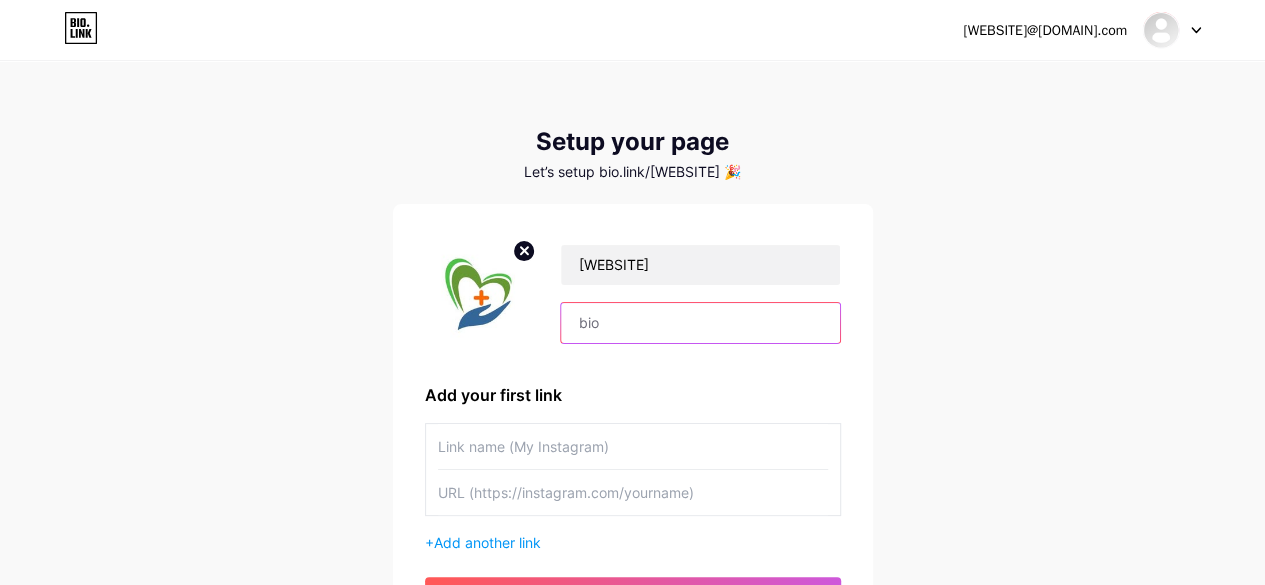 click at bounding box center [700, 323] 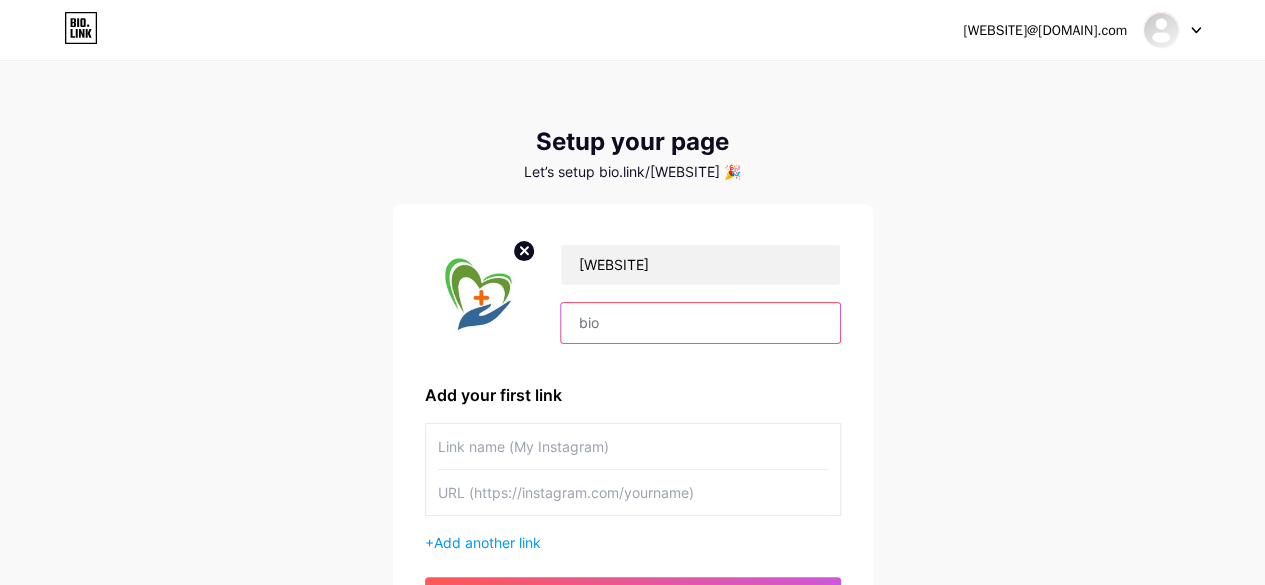 paste on "Health All Around is a wellness-driven brand dedicated to promoting holistic health and balanced living." 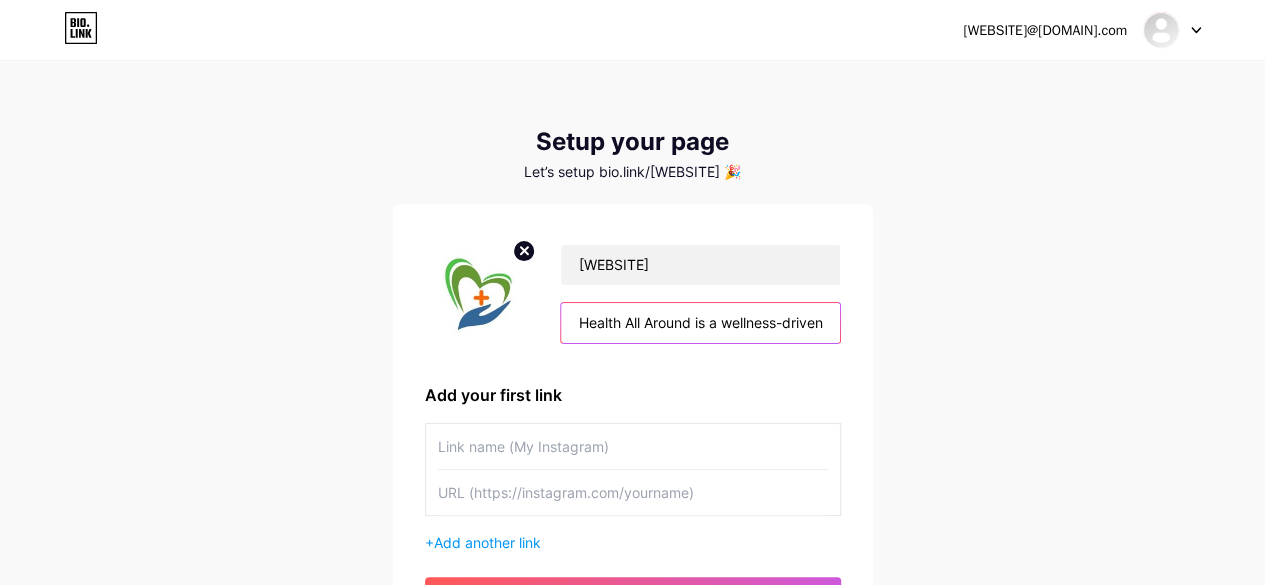 scroll, scrollTop: 0, scrollLeft: 437, axis: horizontal 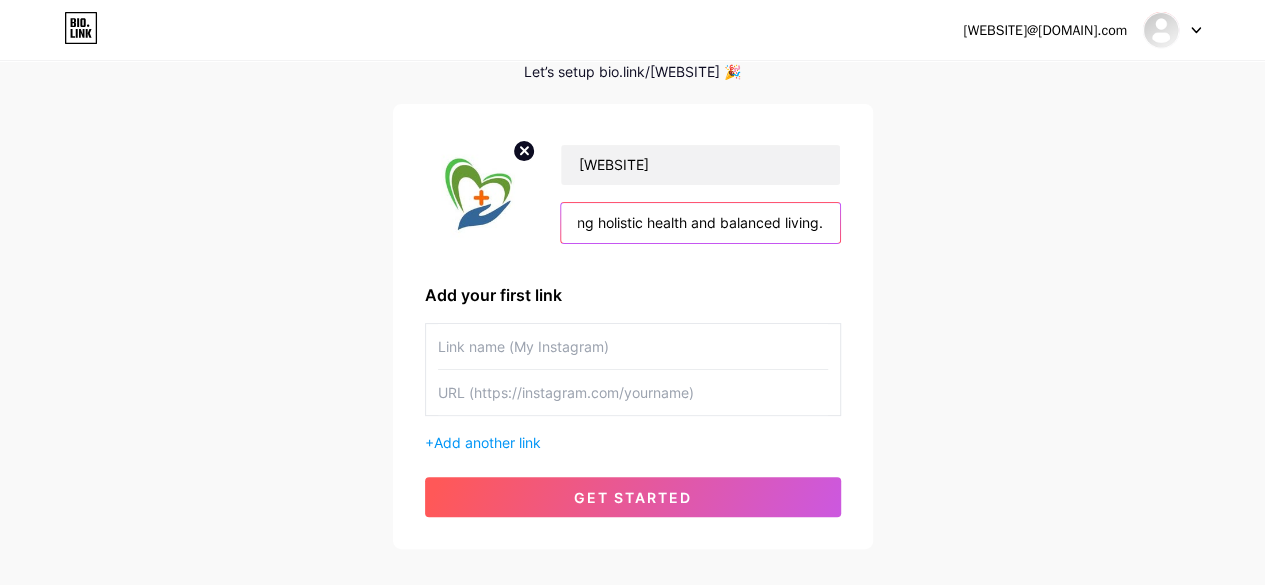 type on "Health All Around is a wellness-driven brand dedicated to promoting holistic health and balanced living." 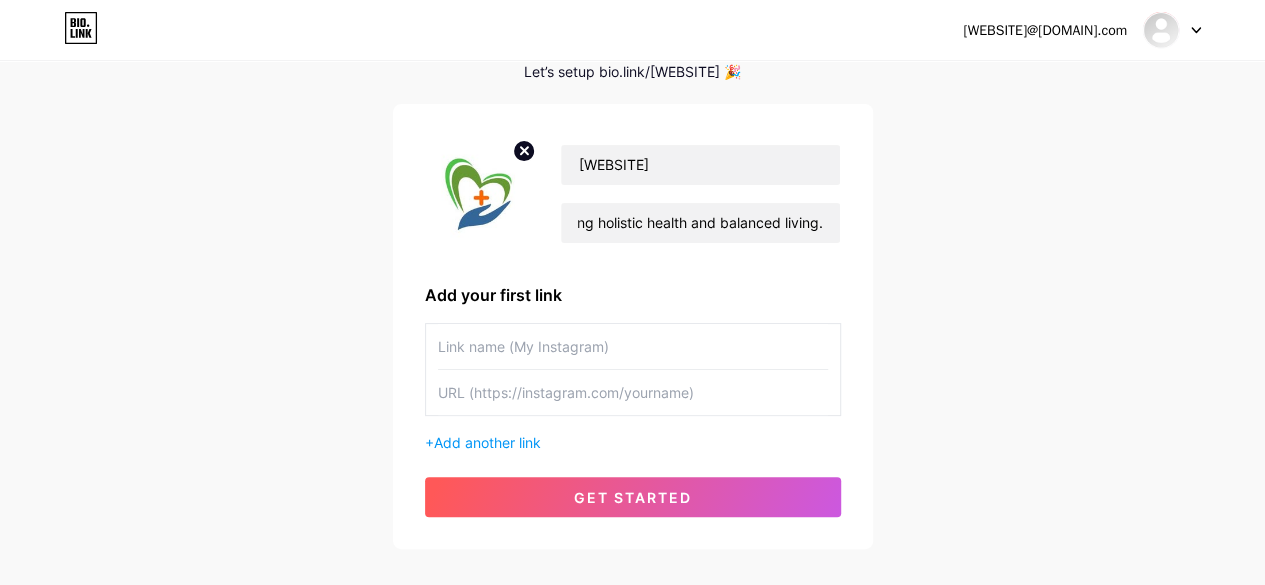 scroll, scrollTop: 0, scrollLeft: 0, axis: both 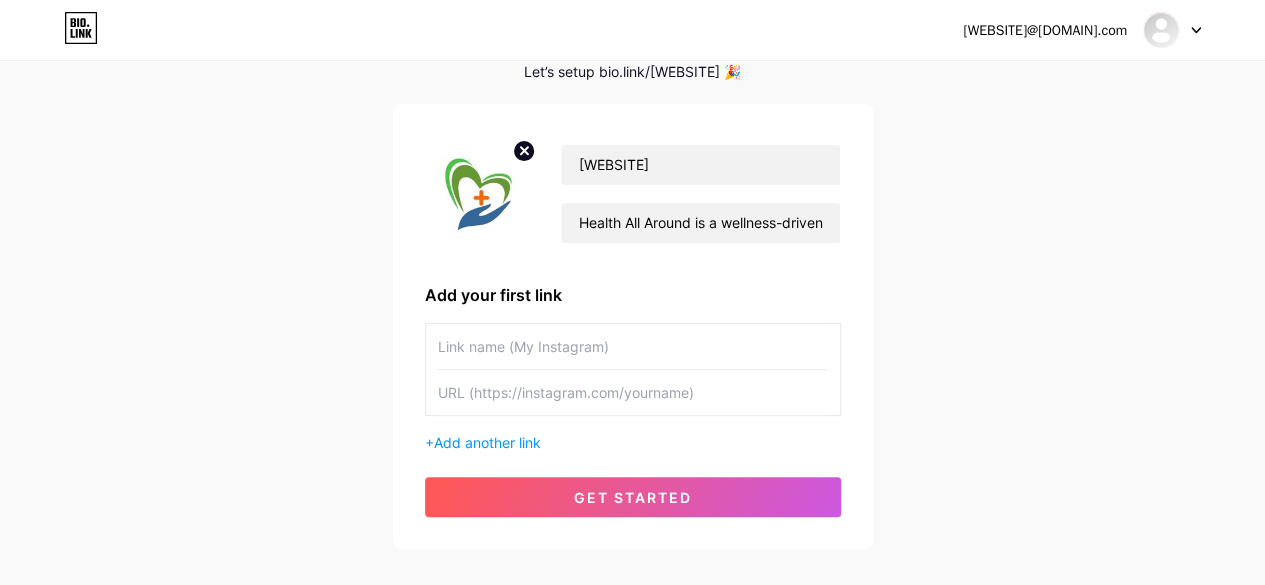 click at bounding box center [633, 392] 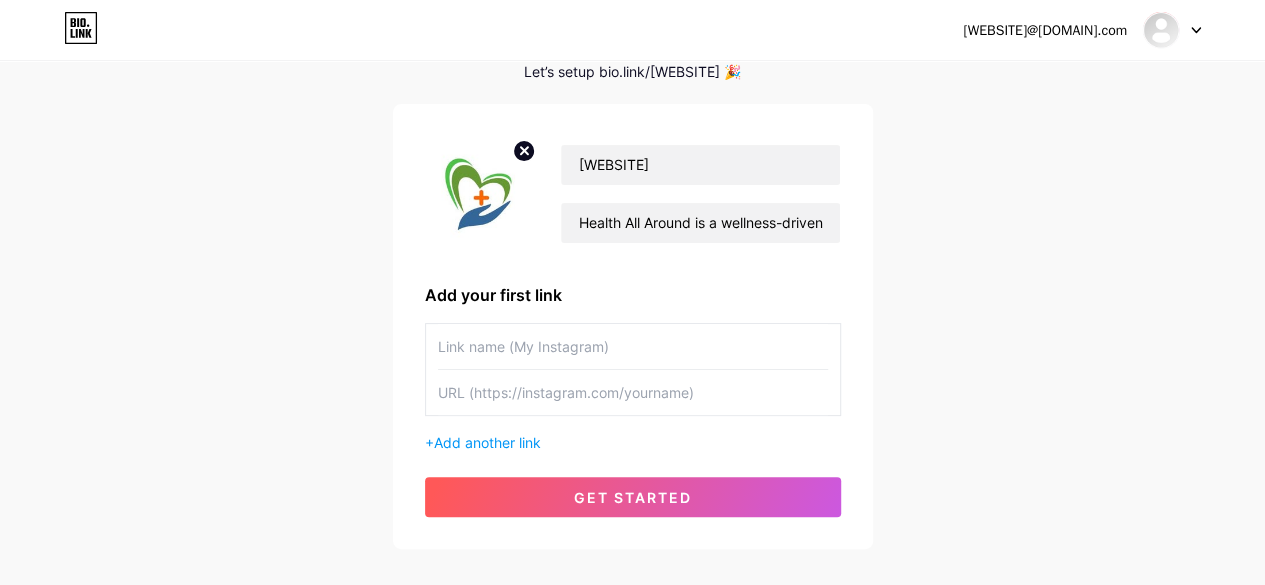 paste on "https://healthallaround.com/" 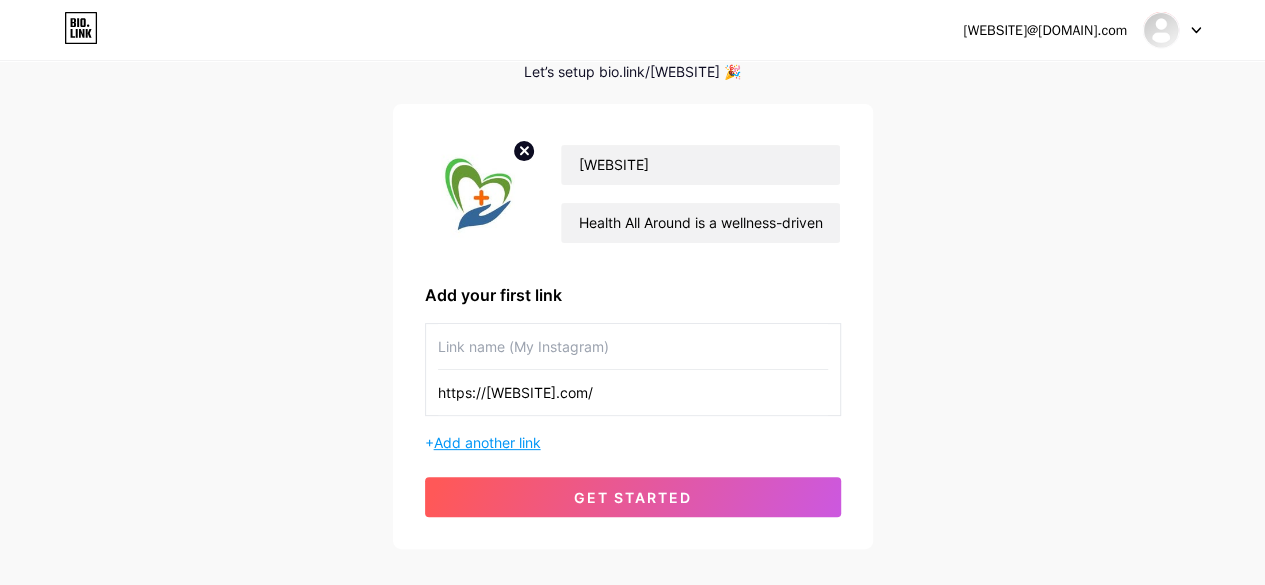 type on "https://healthallaround.com/" 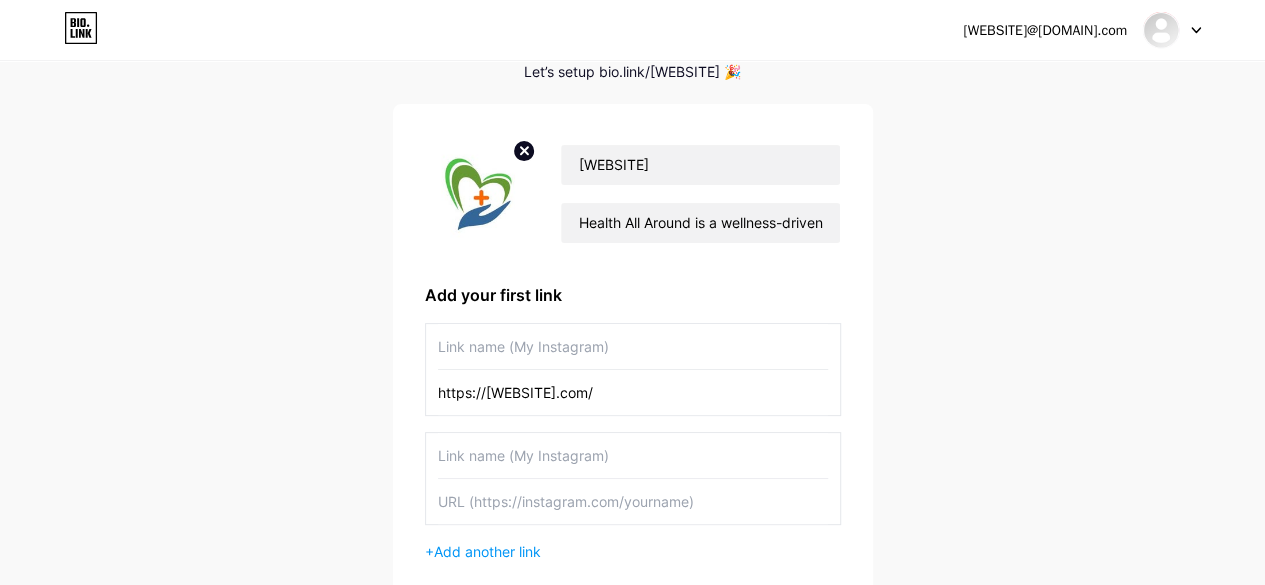 click at bounding box center (633, 346) 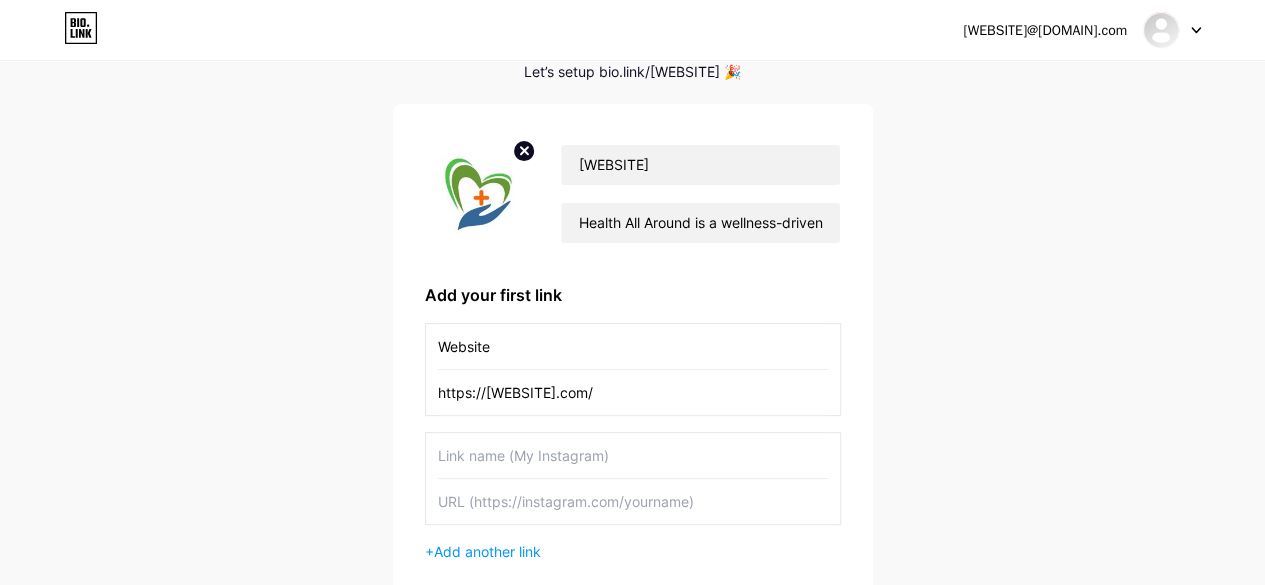 type on "Website" 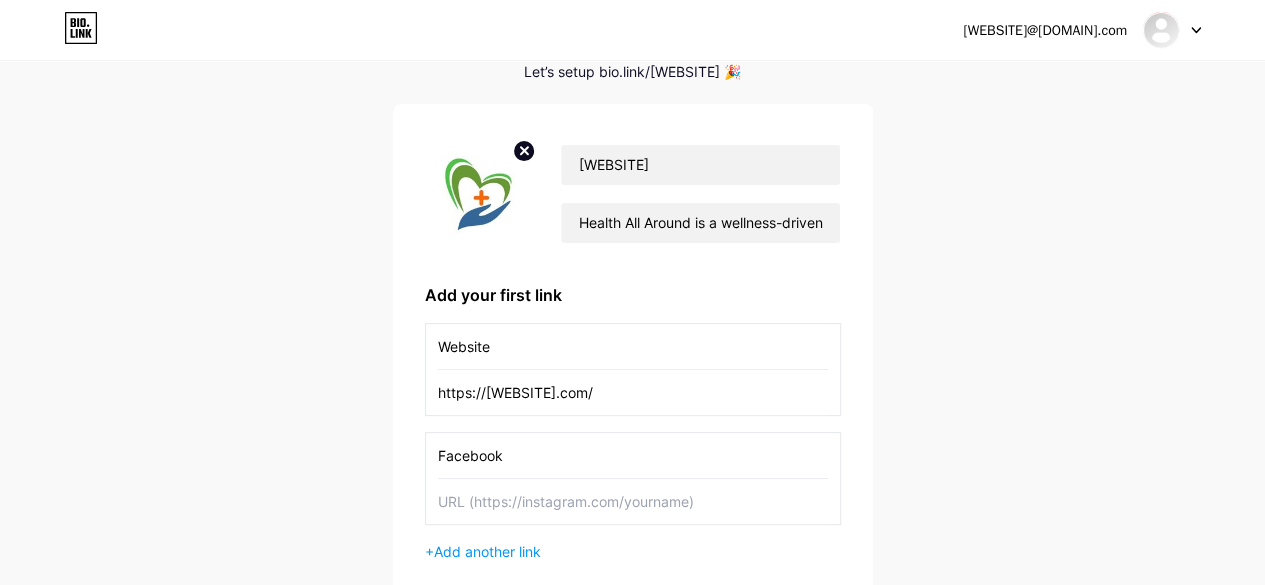 type on "Facebook" 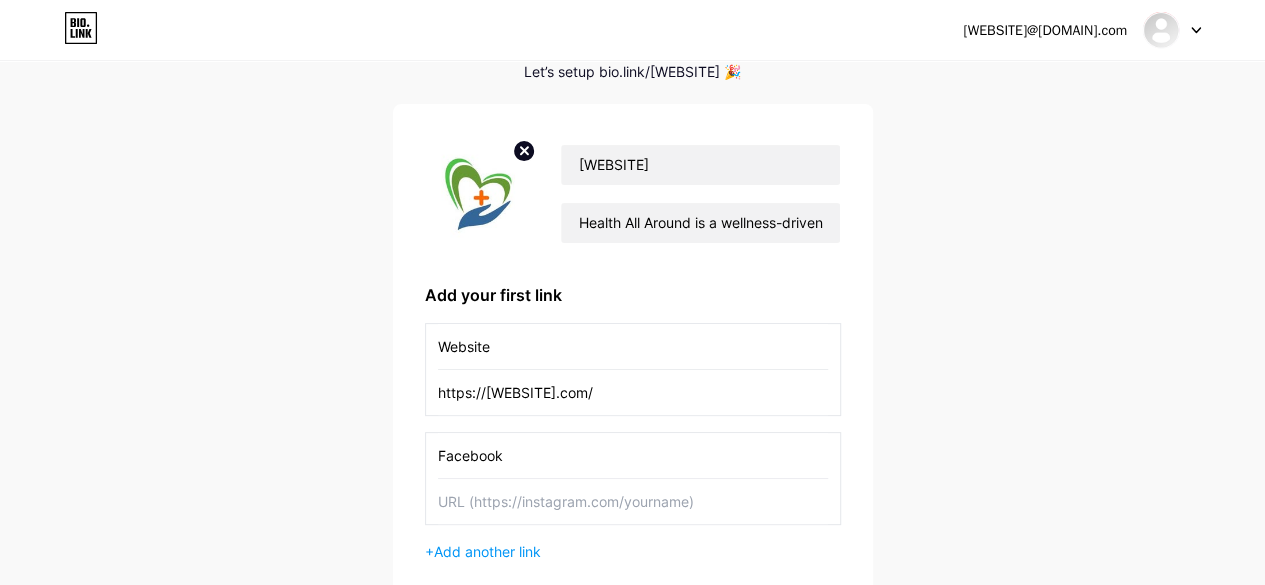 paste on "https://www.facebook.com/[USERNAME]/" 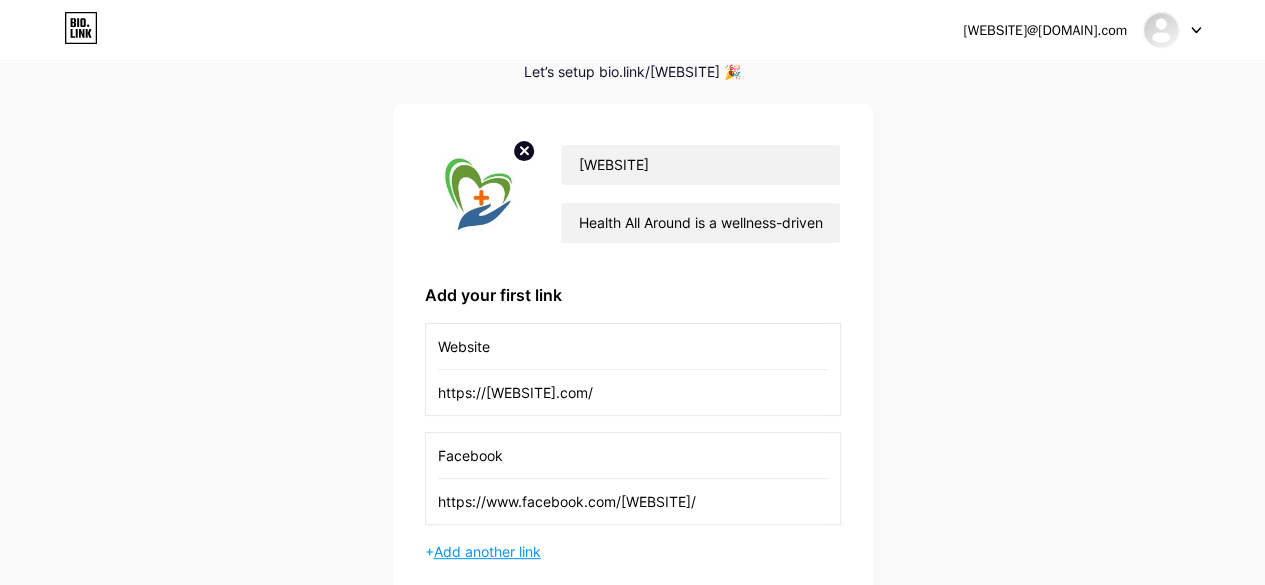 type on "https://www.facebook.com/[USERNAME]/" 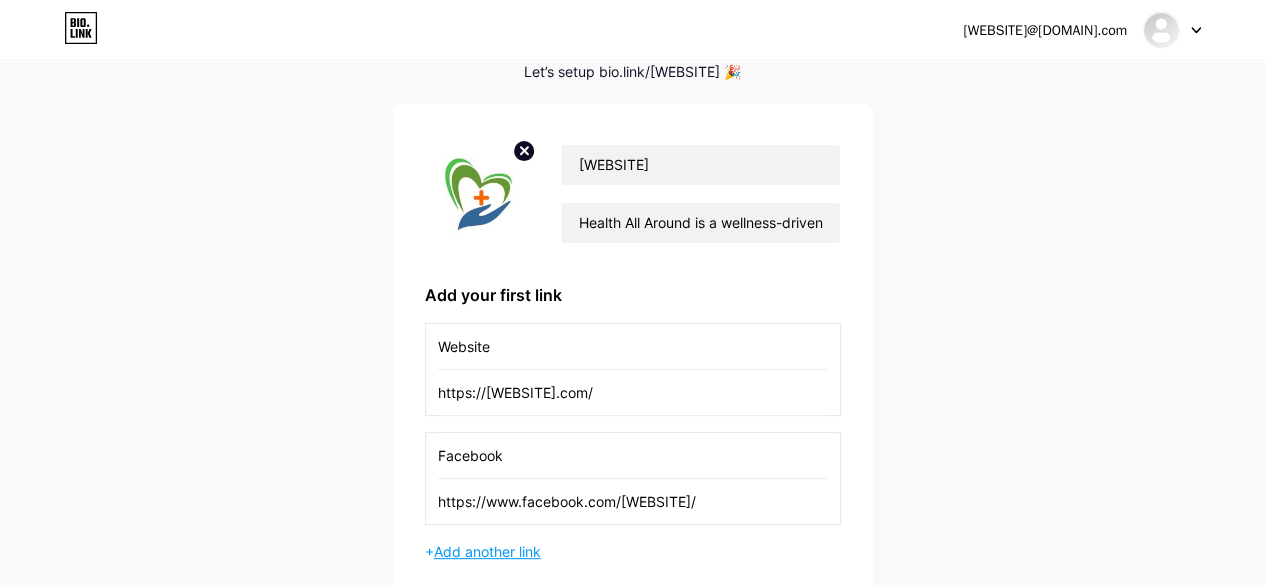 click on "Add another link" at bounding box center (487, 551) 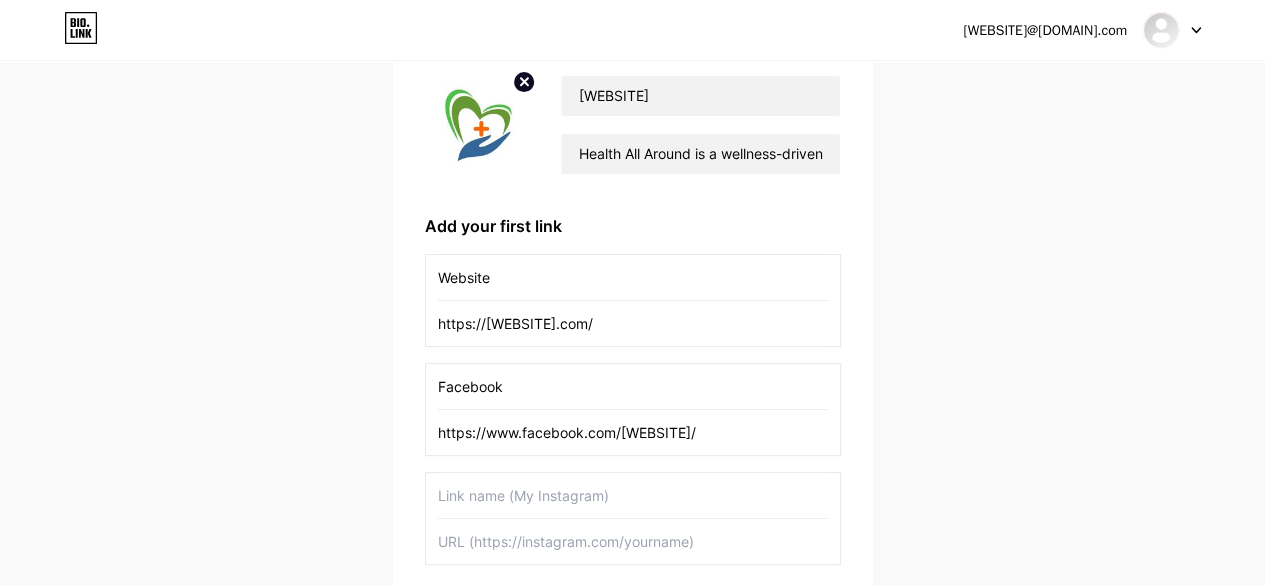 scroll, scrollTop: 200, scrollLeft: 0, axis: vertical 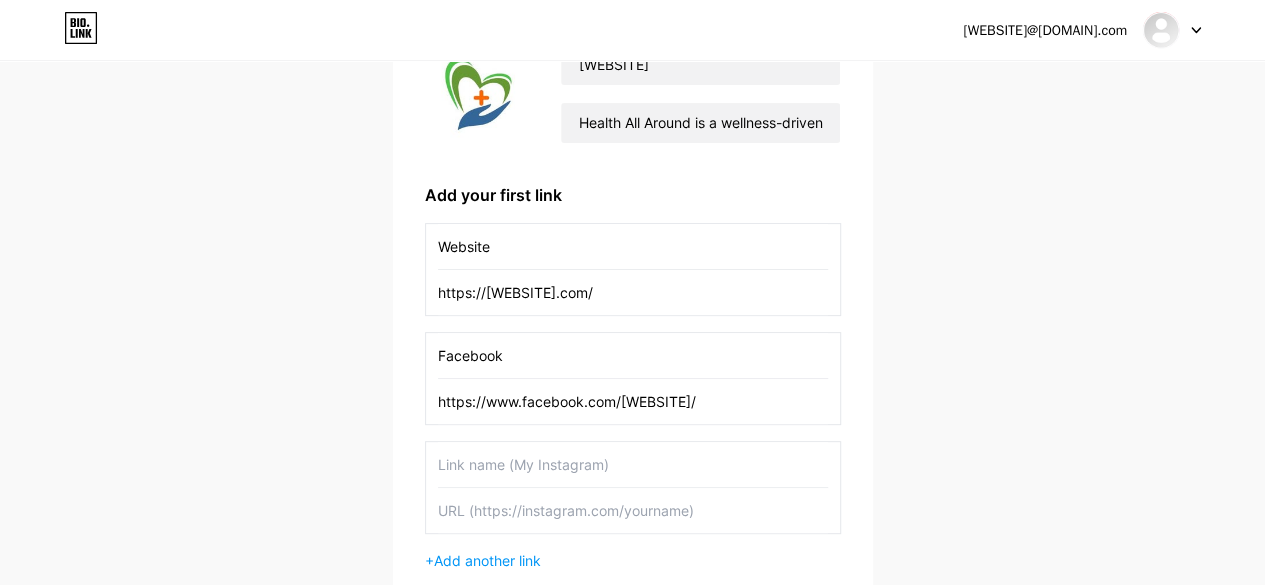 click at bounding box center [633, 464] 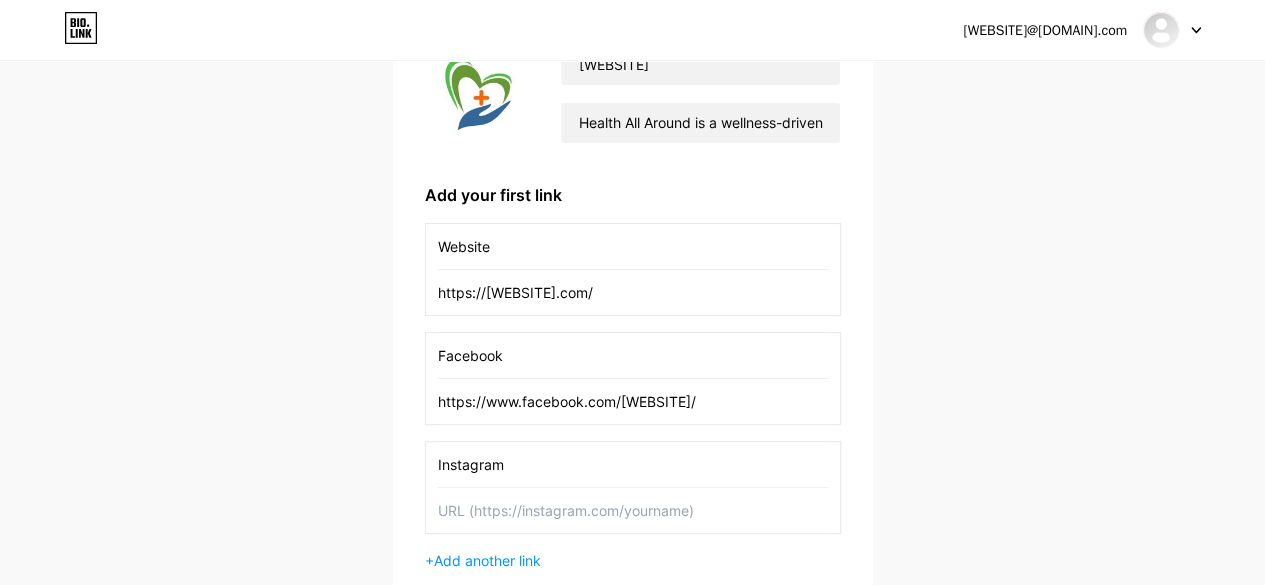 type on "Instagram" 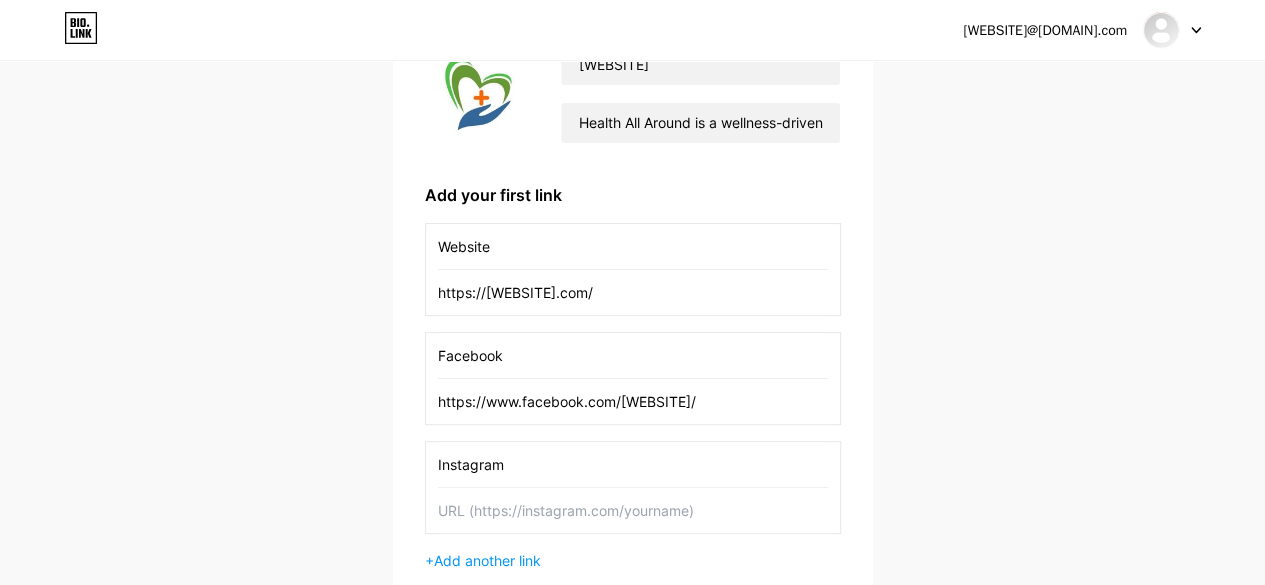 paste on "https://www.instagram.com/[USERNAME]/" 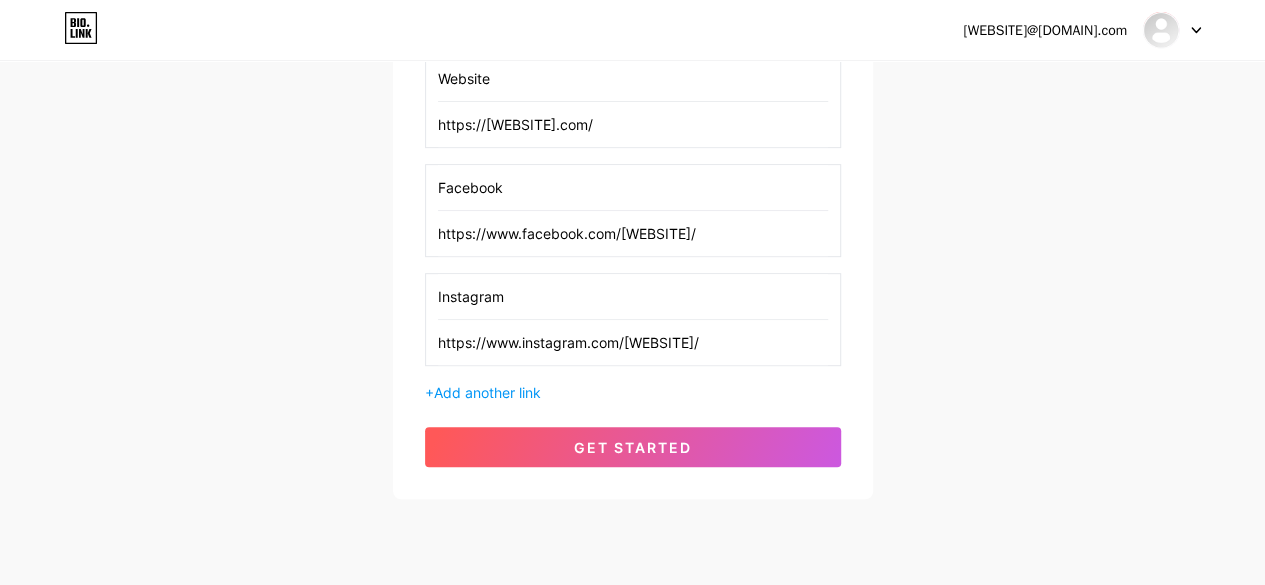scroll, scrollTop: 400, scrollLeft: 0, axis: vertical 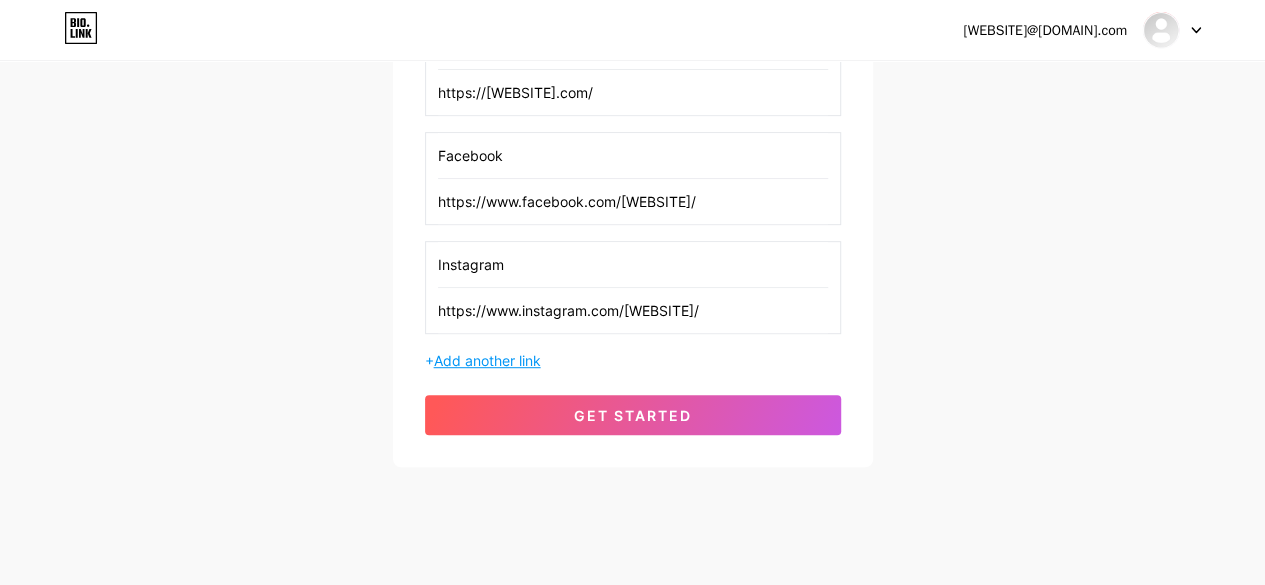 type on "https://www.instagram.com/[USERNAME]/" 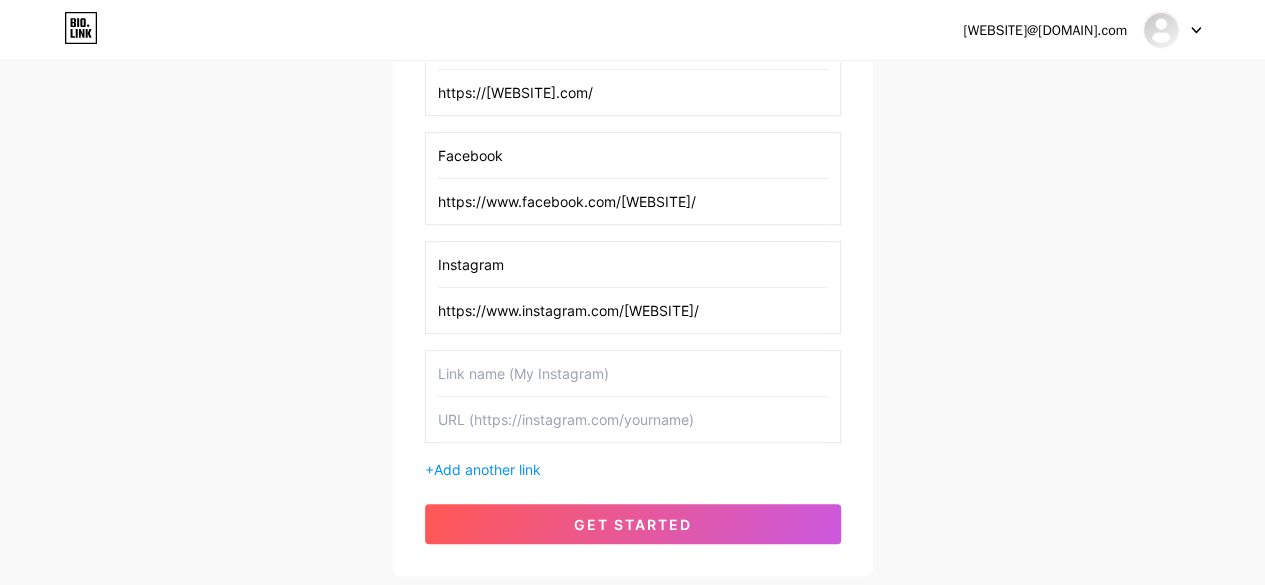 click at bounding box center [633, 373] 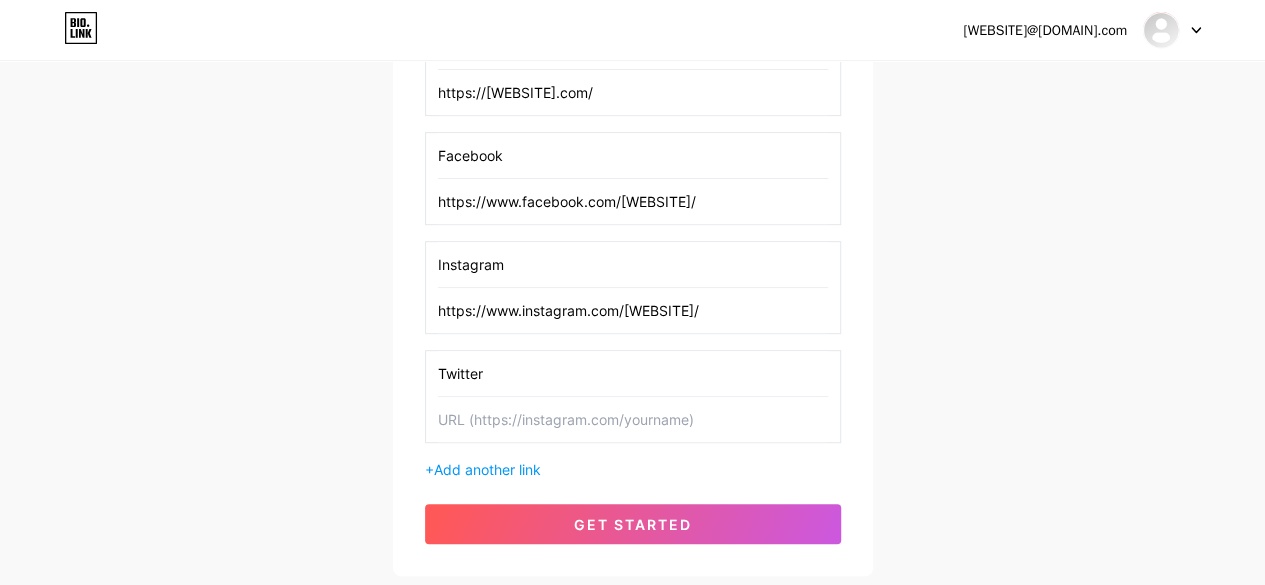 type on "Twitter" 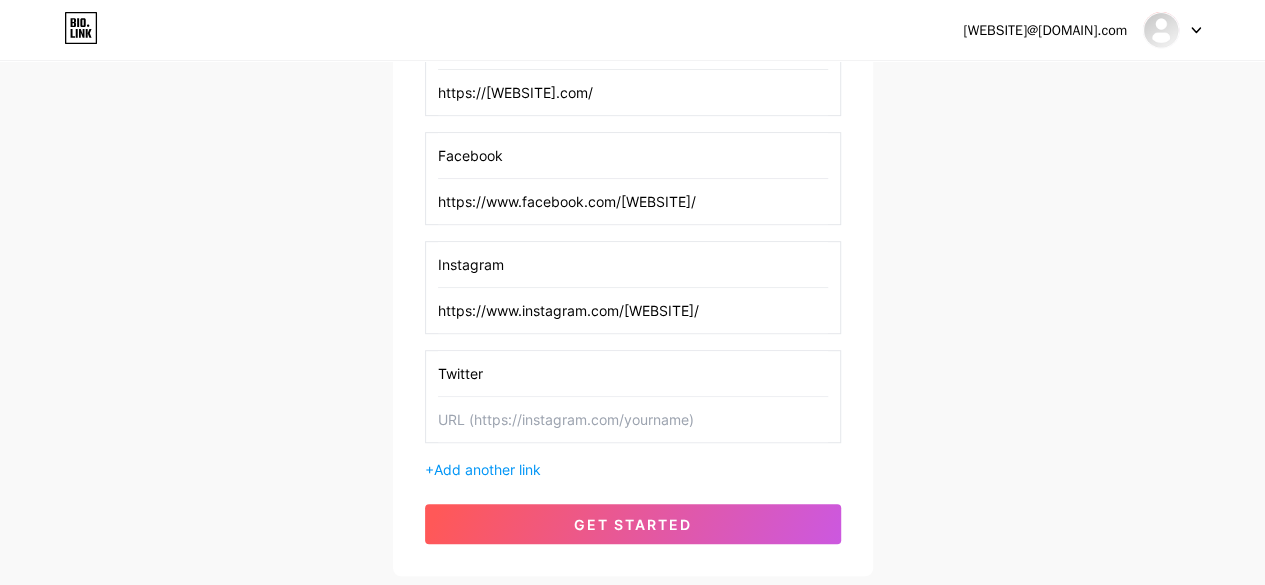 paste on "https://x.com/[USERNAME]" 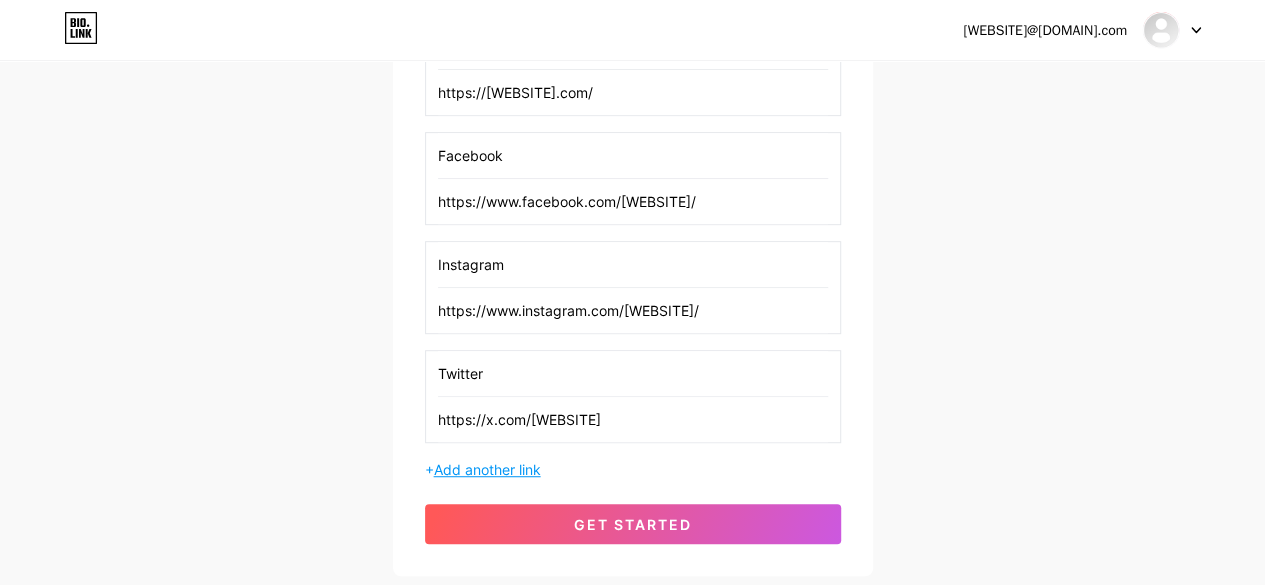 type on "https://x.com/[USERNAME]" 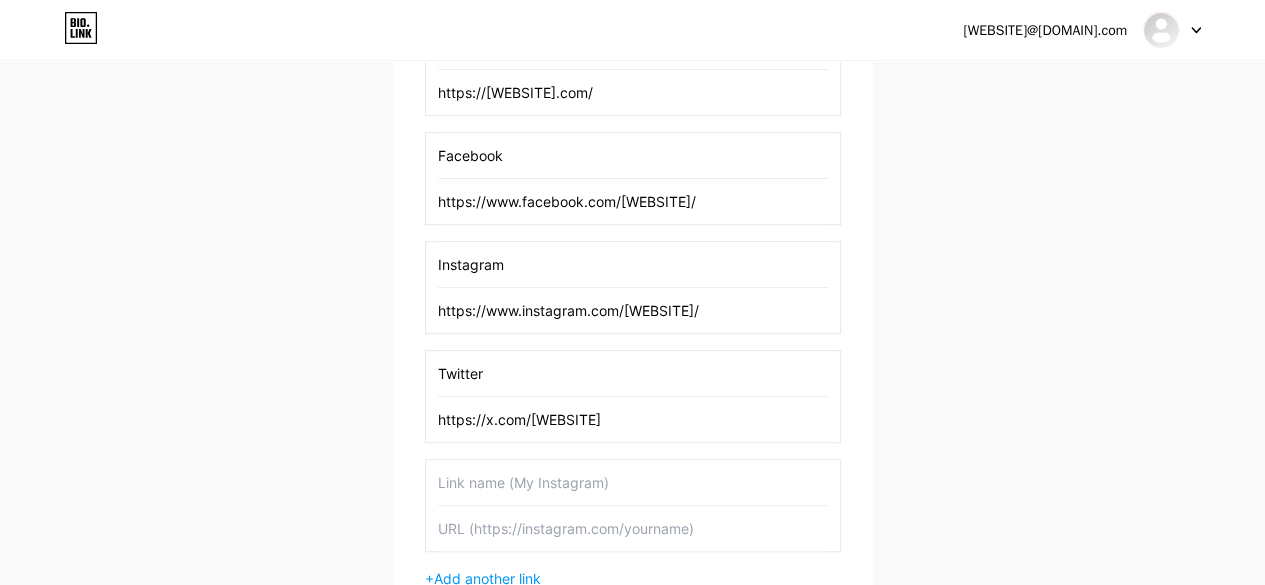 click at bounding box center [633, 482] 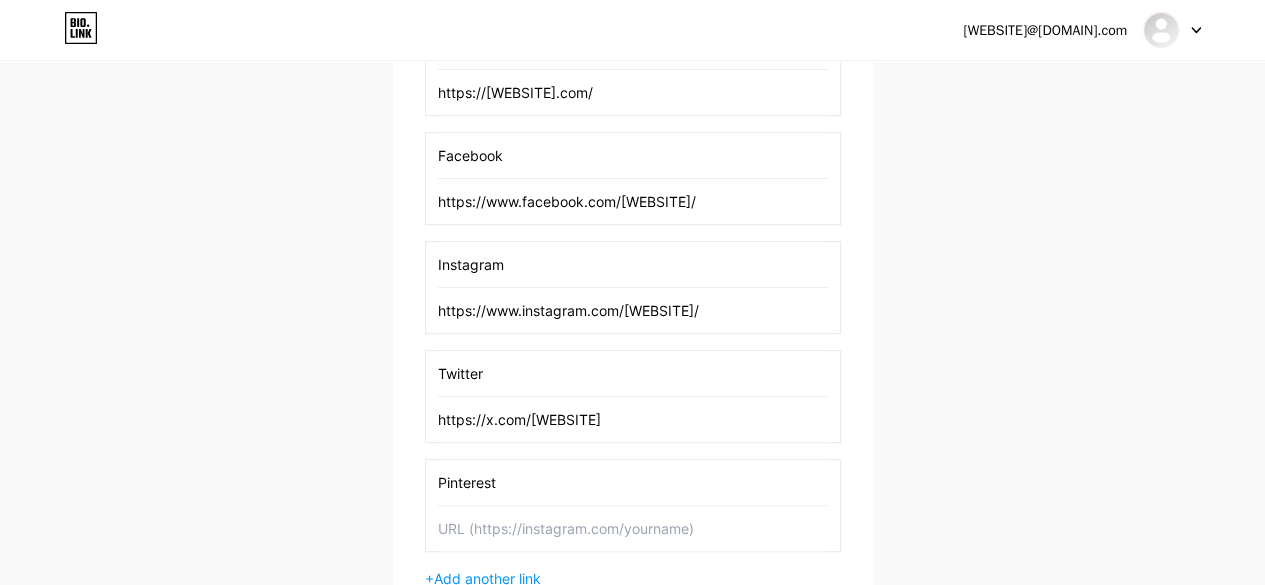 type on "Pinterest" 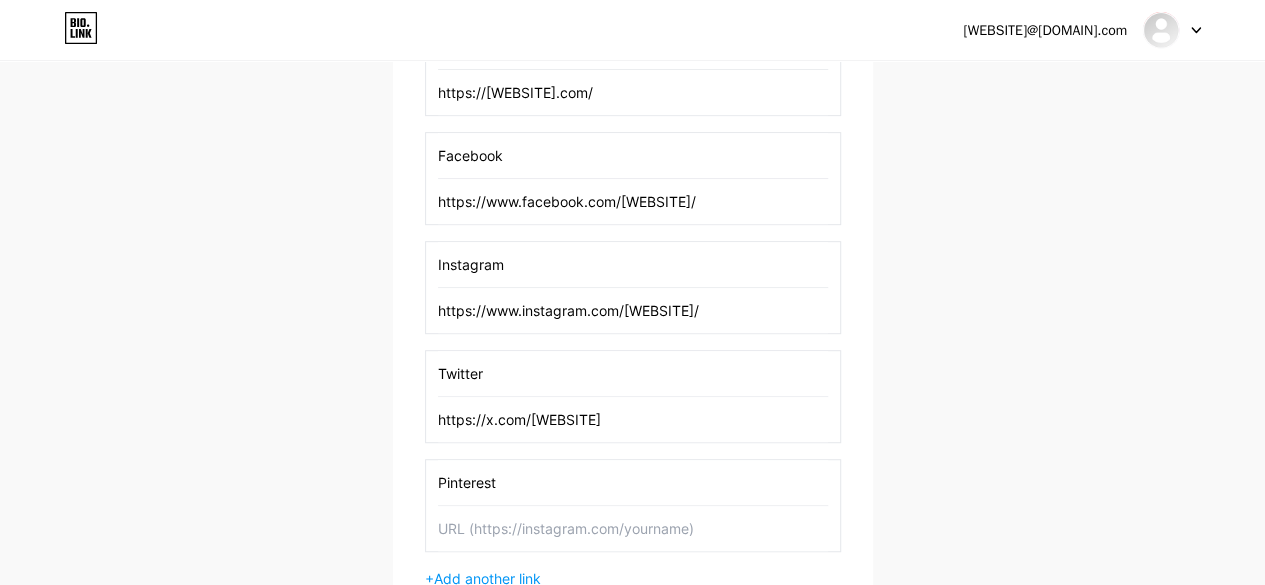 paste on "https://www.pinterest.com/[USERNAME]/" 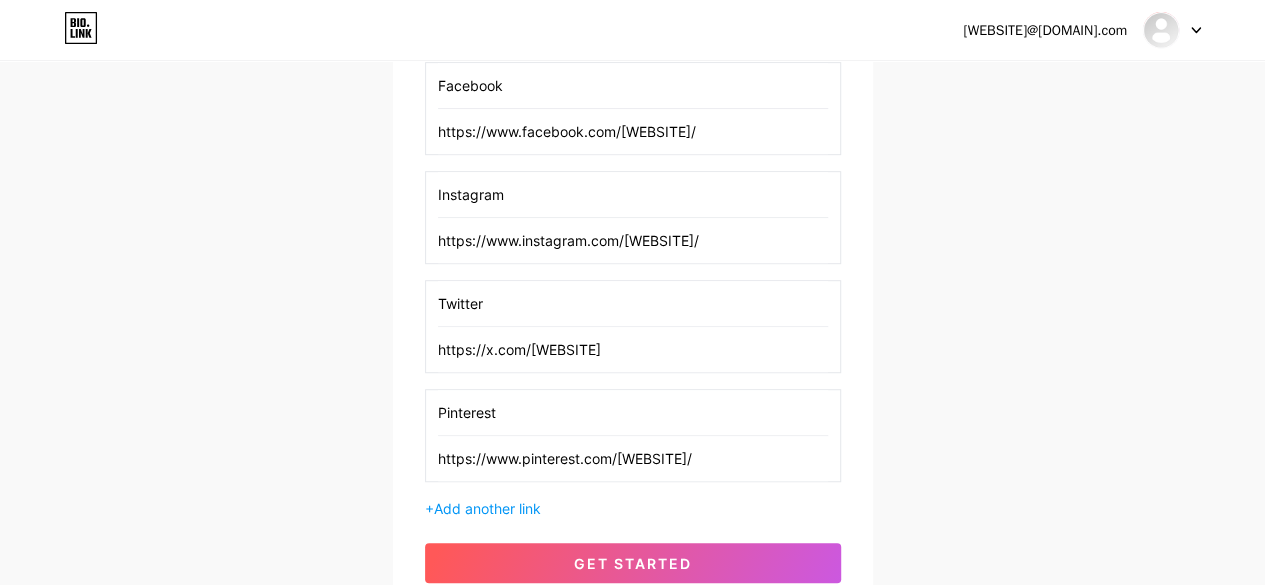 scroll, scrollTop: 600, scrollLeft: 0, axis: vertical 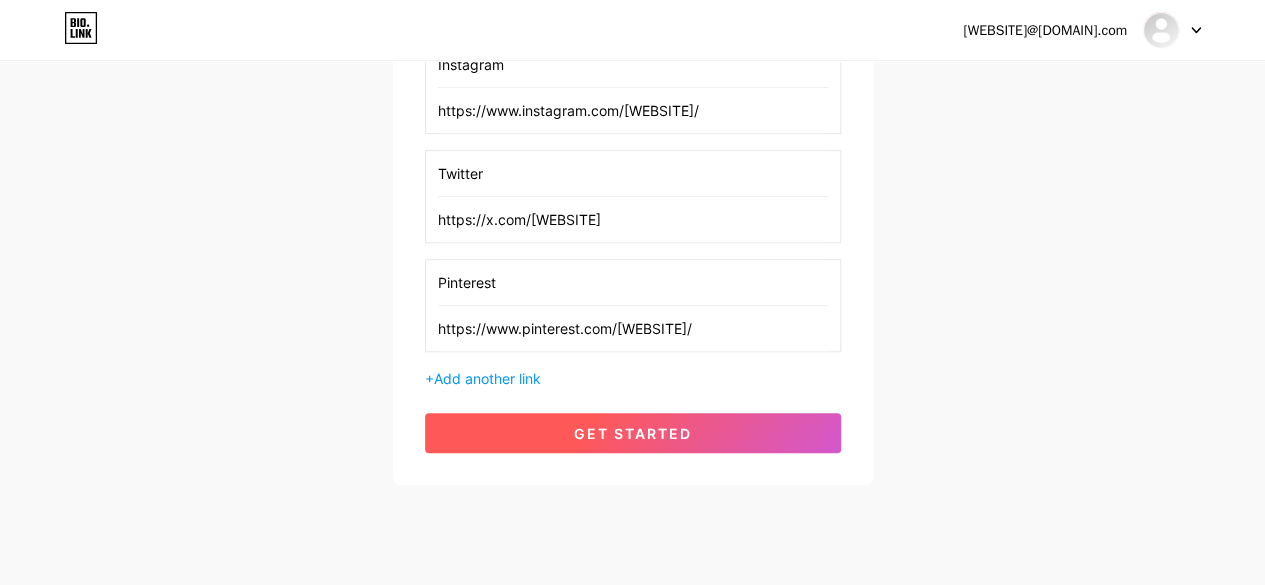 type on "https://www.pinterest.com/[USERNAME]/" 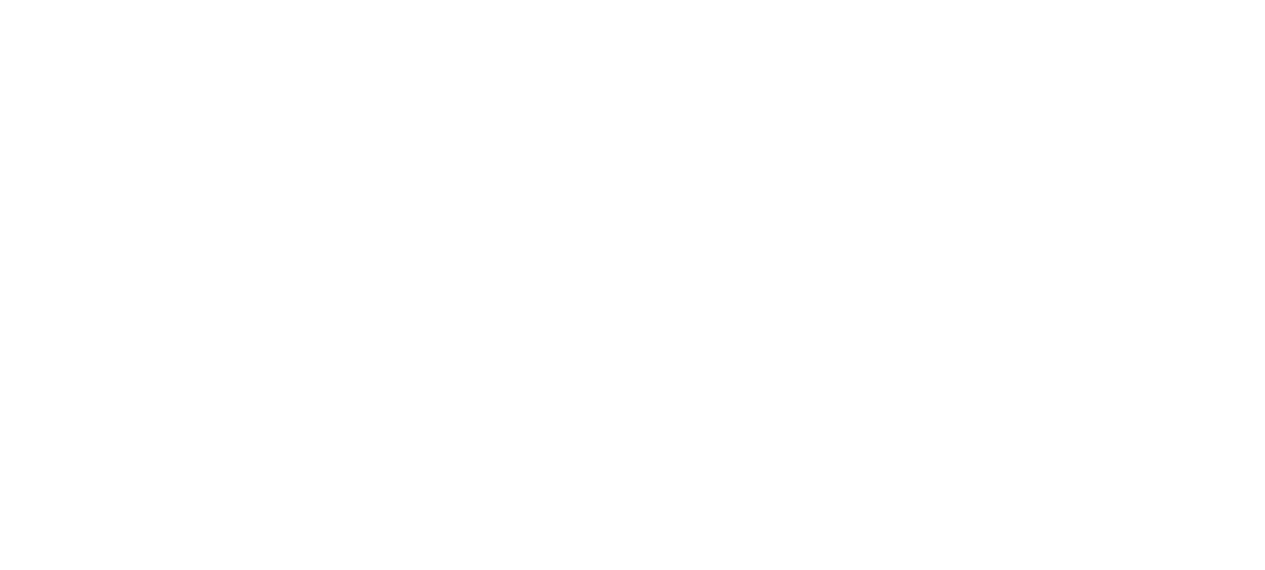 scroll, scrollTop: 0, scrollLeft: 0, axis: both 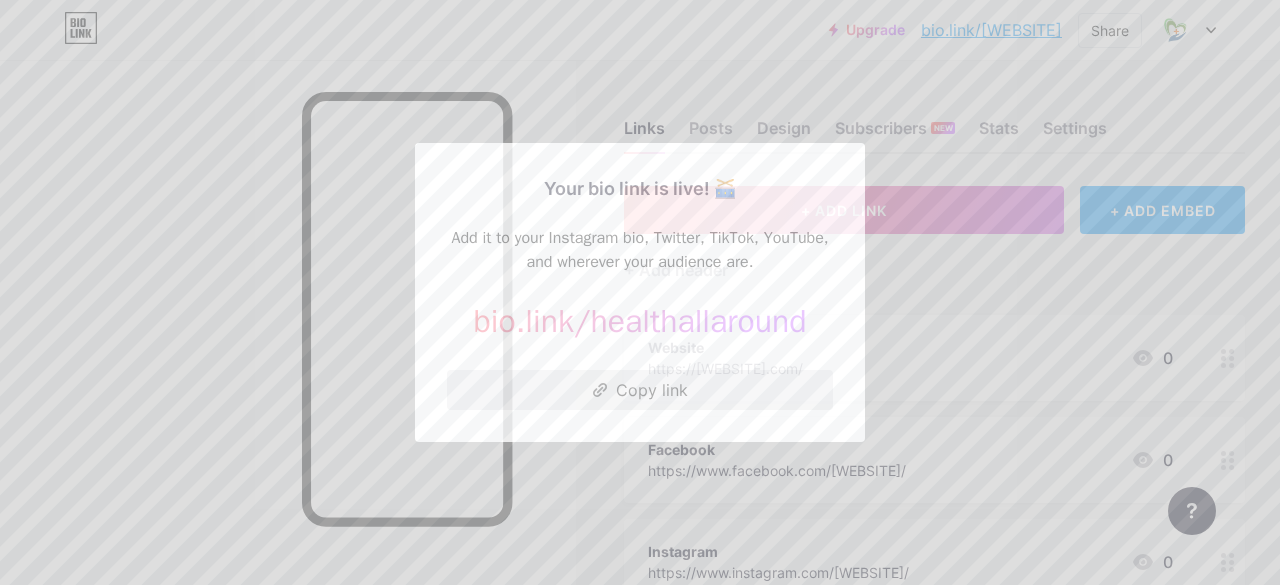 click on "Copy link" at bounding box center [640, 390] 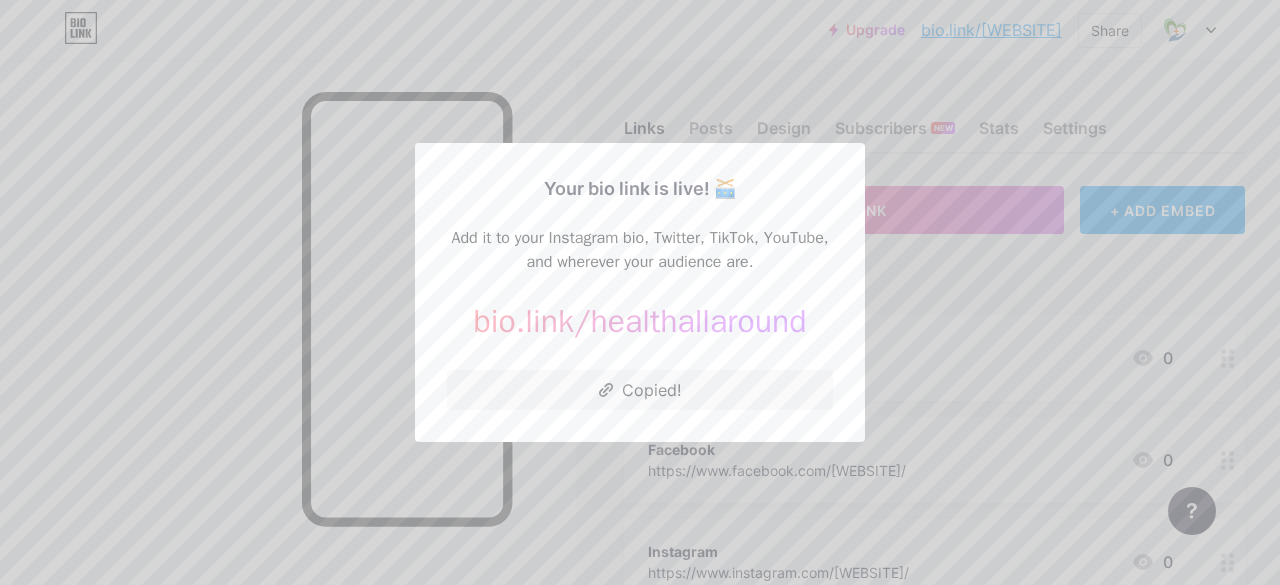 click at bounding box center [640, 292] 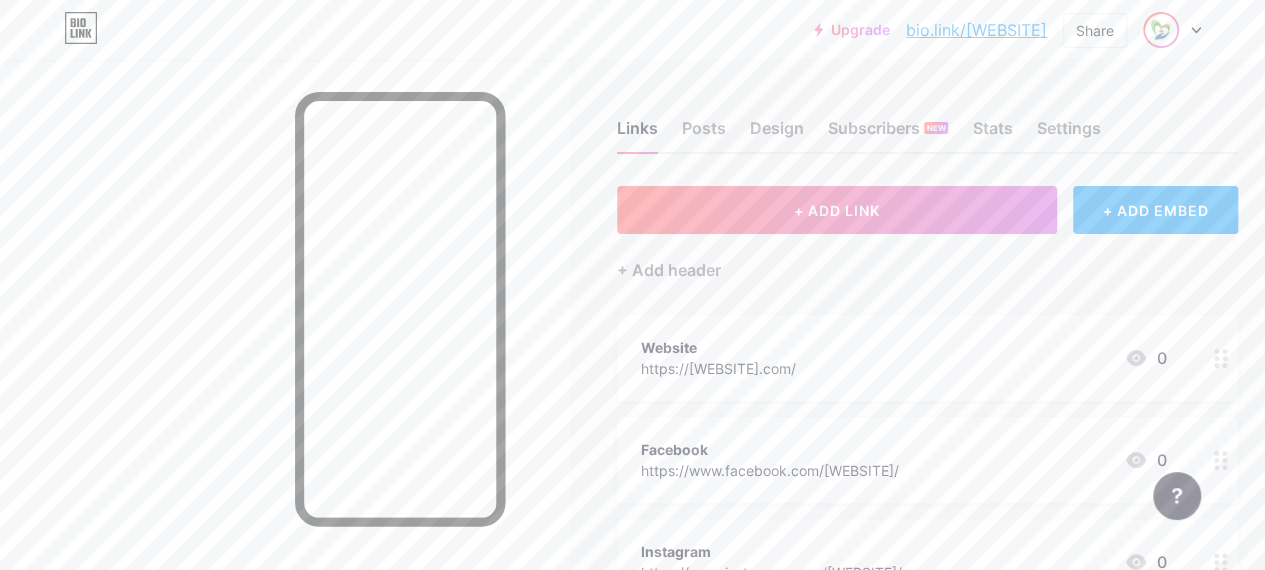 click at bounding box center (1161, 30) 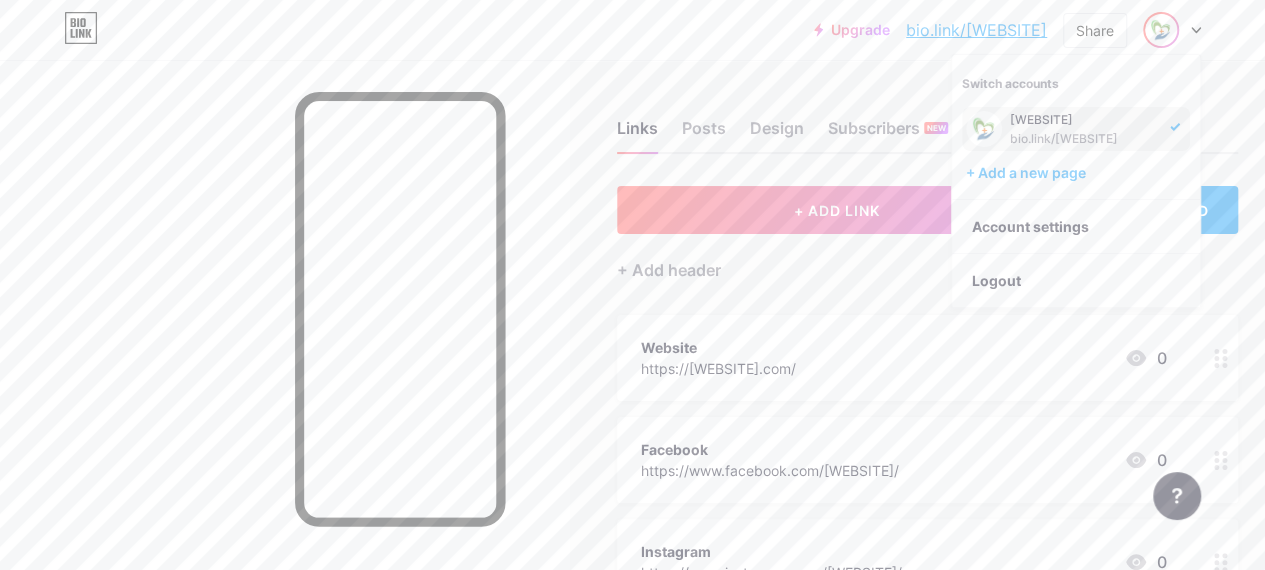 click on "bio.link/[USERNAME]" at bounding box center (1084, 139) 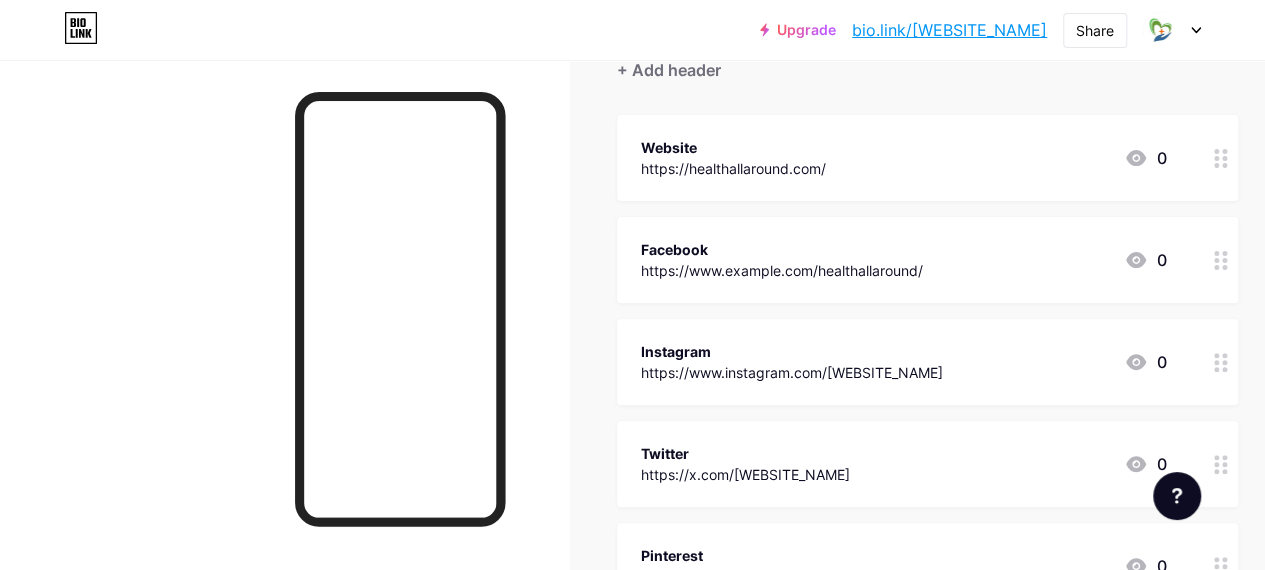 scroll, scrollTop: 0, scrollLeft: 0, axis: both 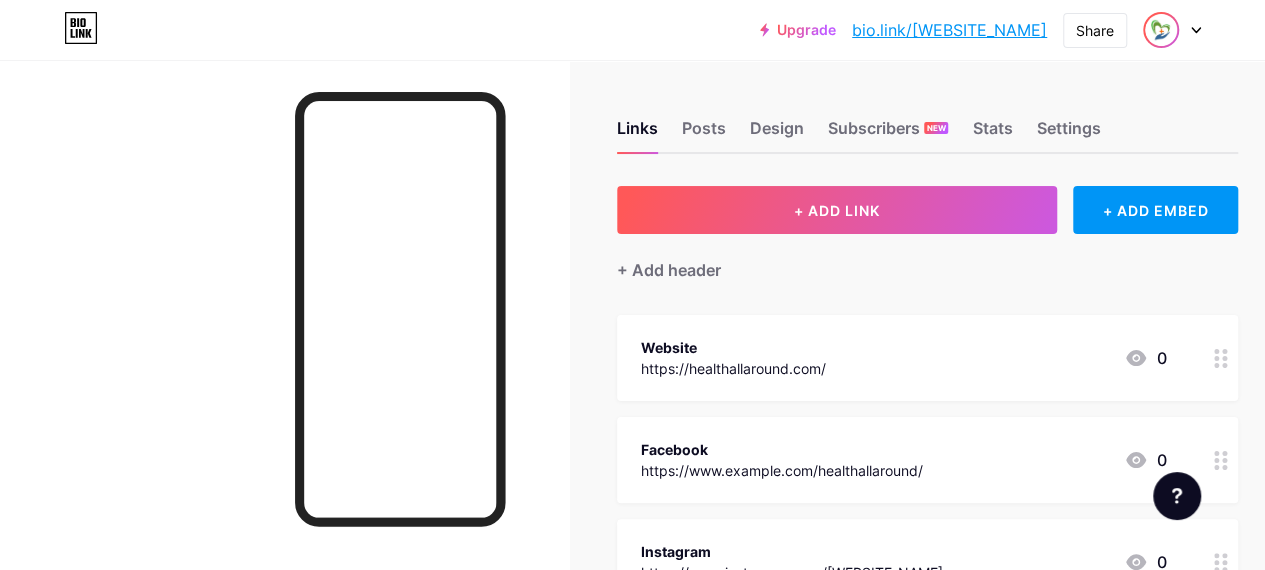 click at bounding box center (1161, 30) 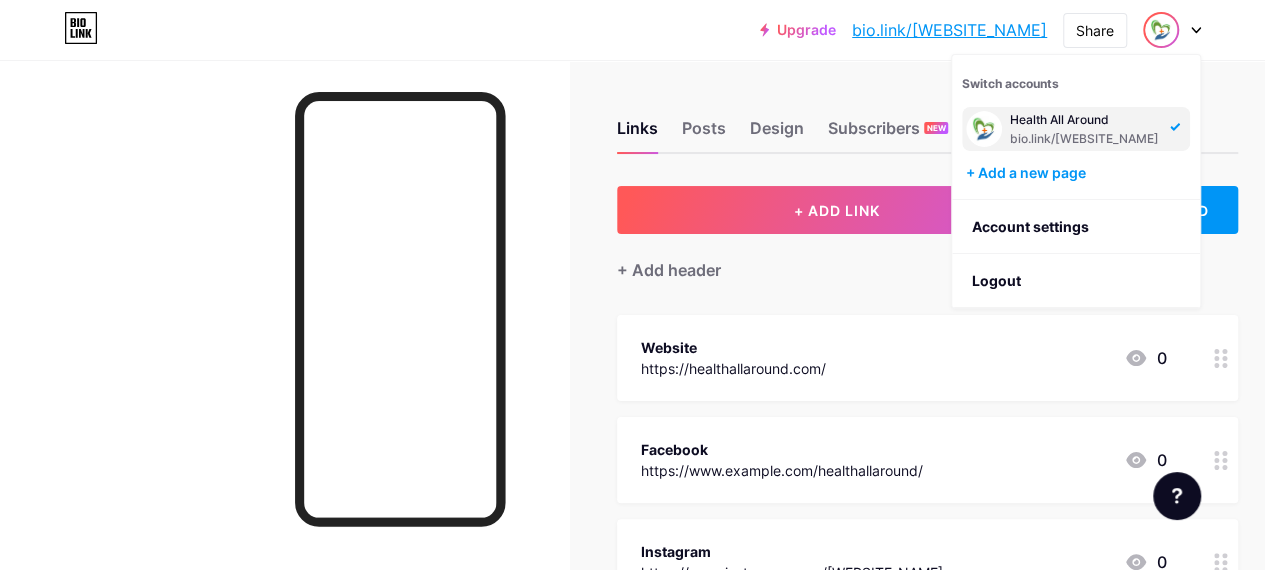 click on "Health All Around   bio.link/healthallaround" at bounding box center (1076, 129) 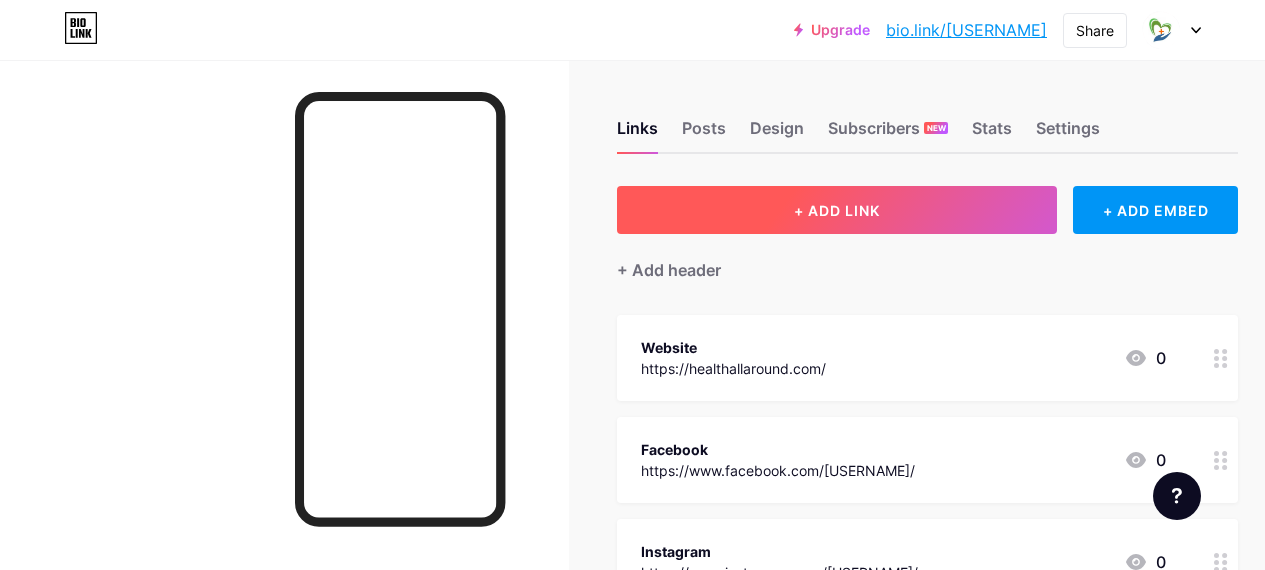 scroll, scrollTop: 0, scrollLeft: 0, axis: both 